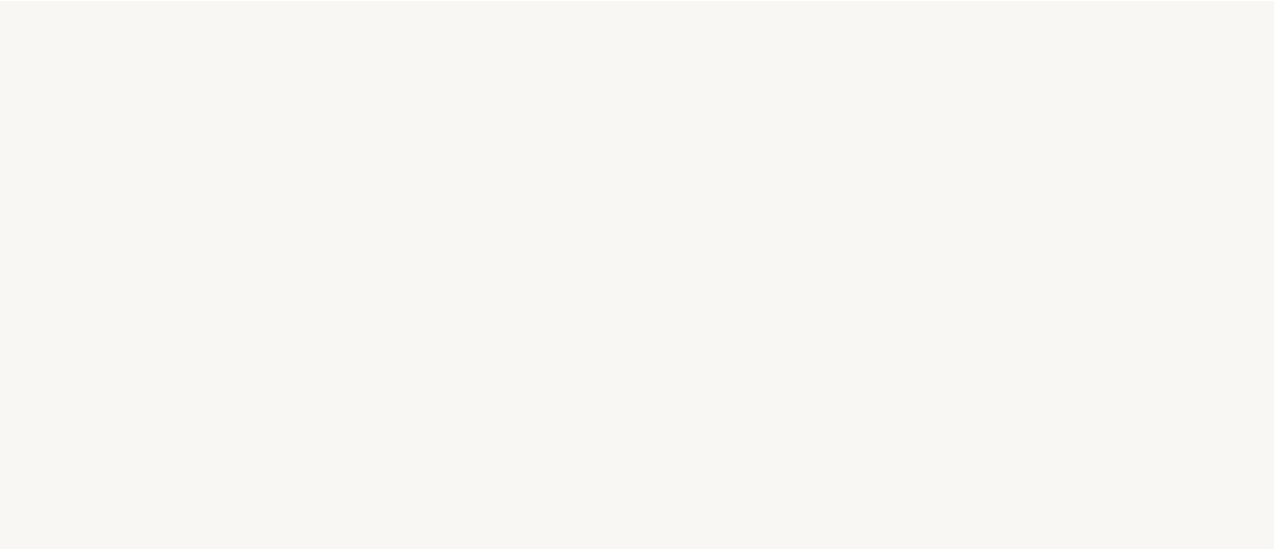 scroll, scrollTop: 0, scrollLeft: 0, axis: both 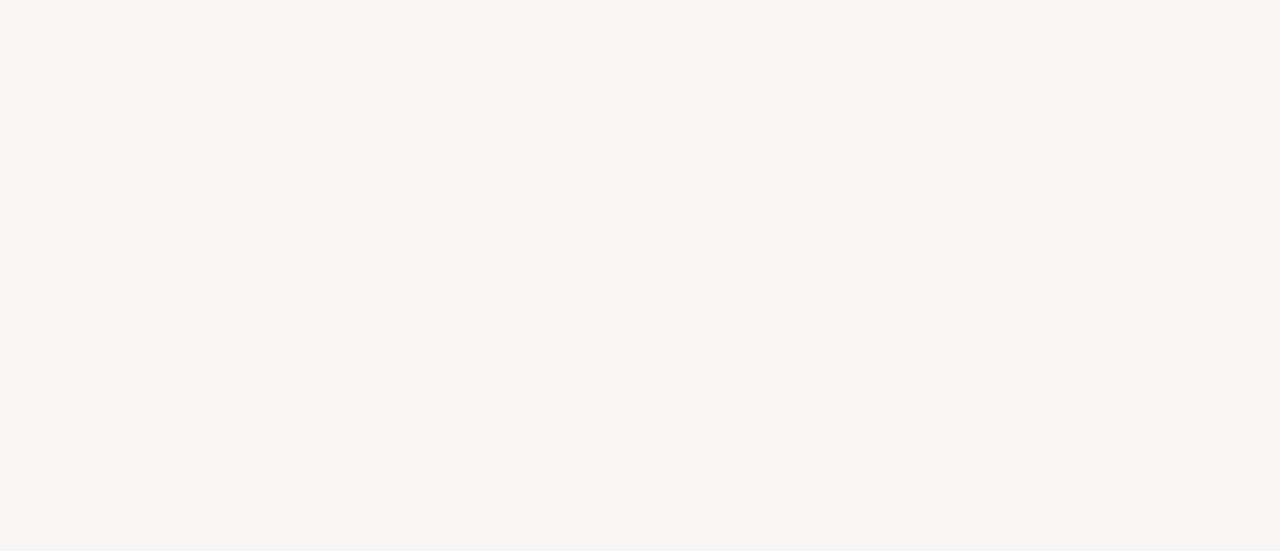 select on "FR" 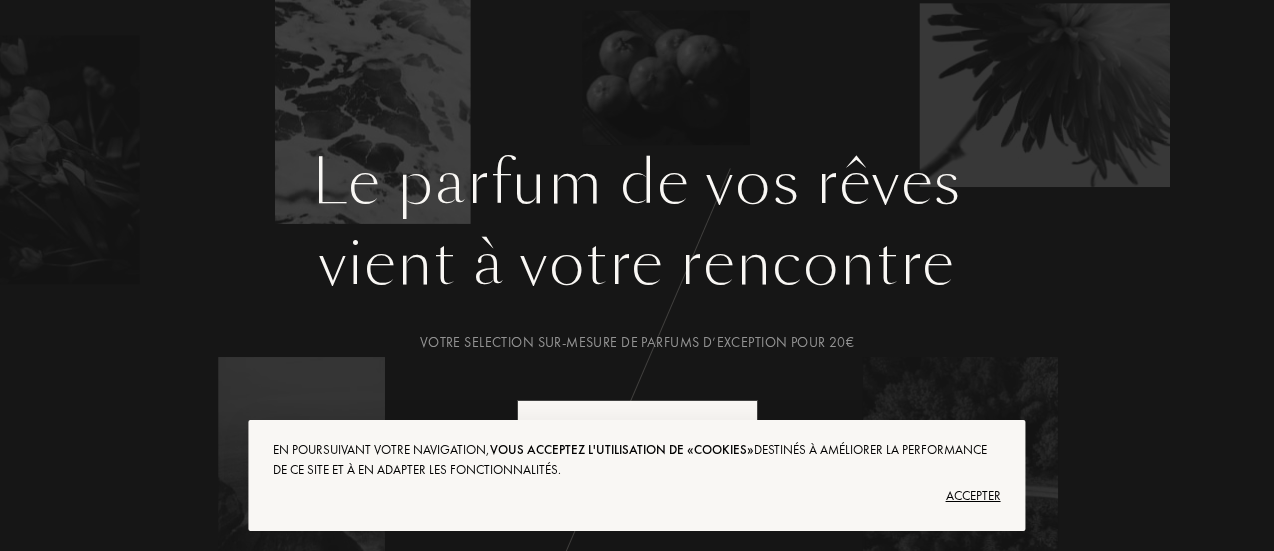 scroll, scrollTop: 0, scrollLeft: 0, axis: both 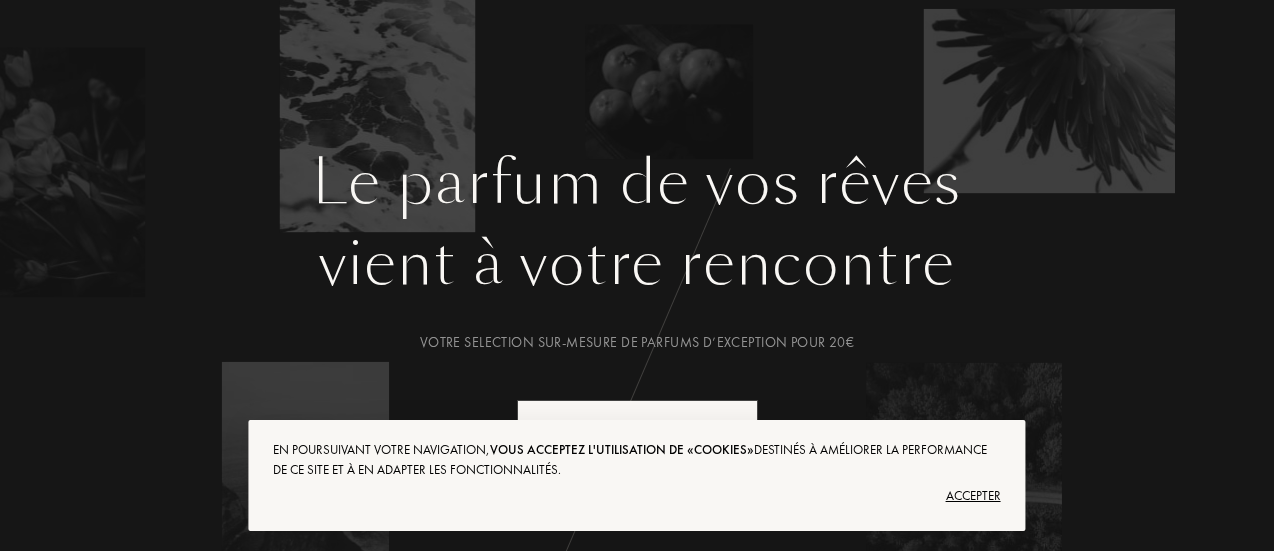 click on "Accepter" at bounding box center [636, 496] 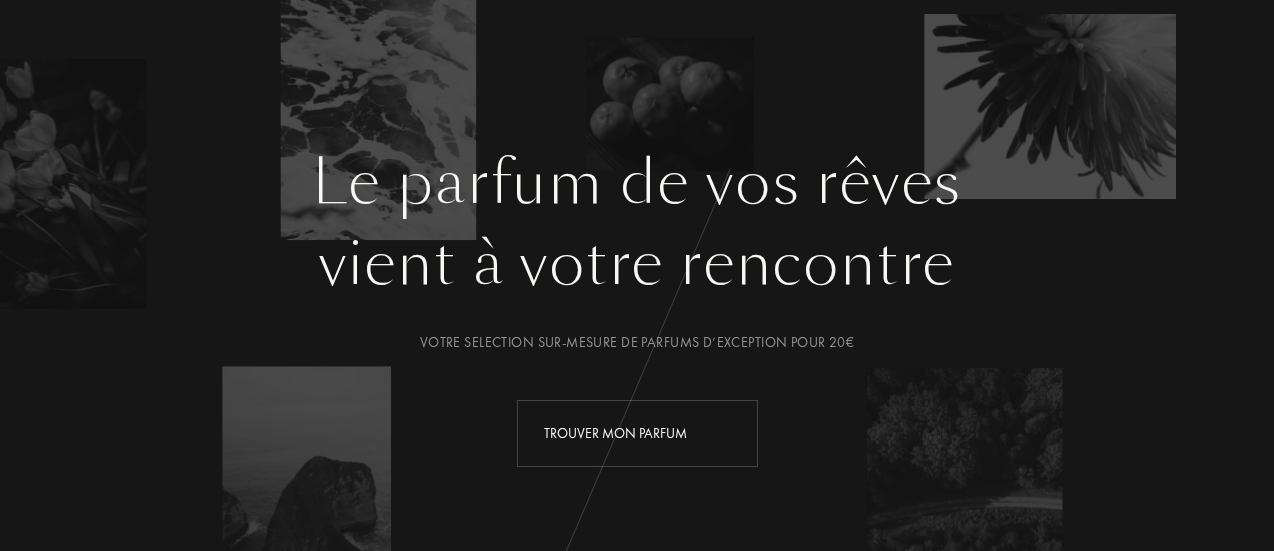 scroll, scrollTop: 300, scrollLeft: 0, axis: vertical 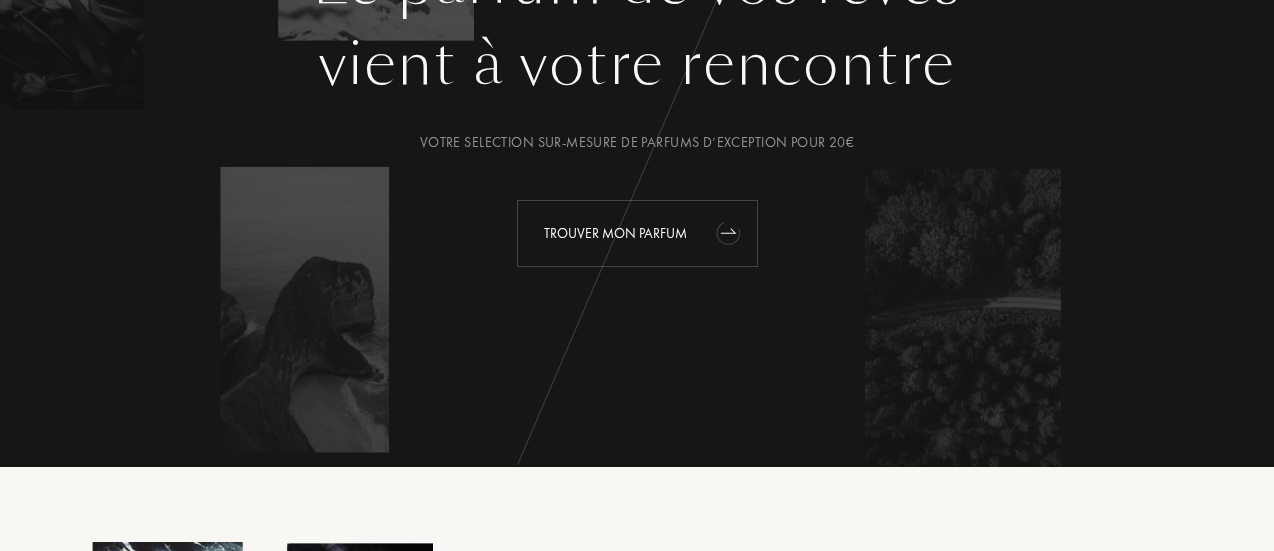 click on "Trouver mon parfum" at bounding box center (637, 233) 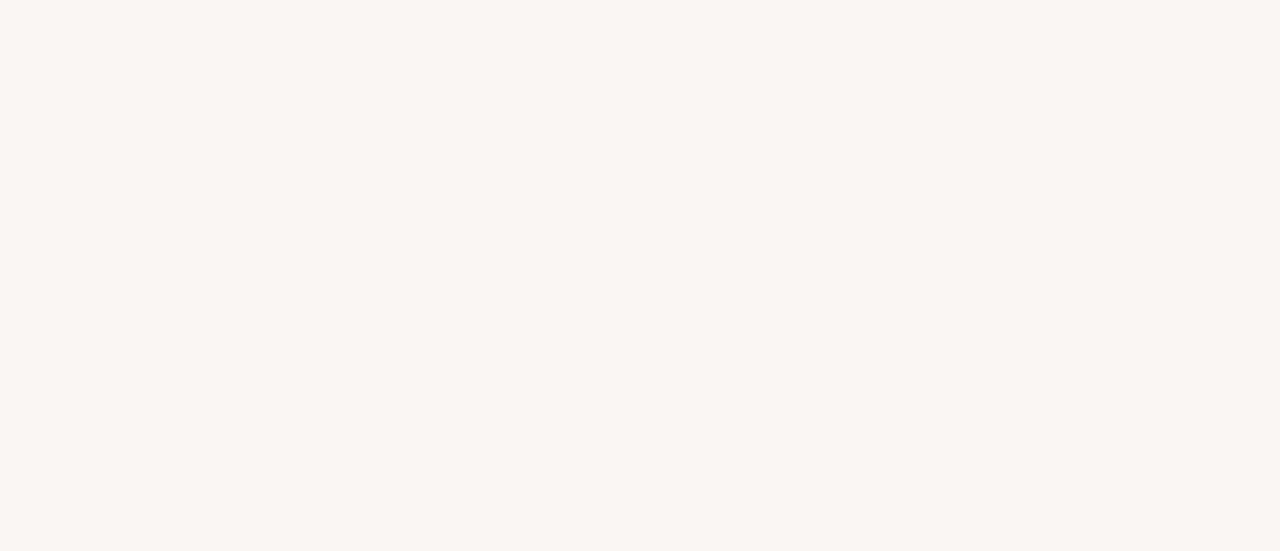 scroll, scrollTop: 0, scrollLeft: 0, axis: both 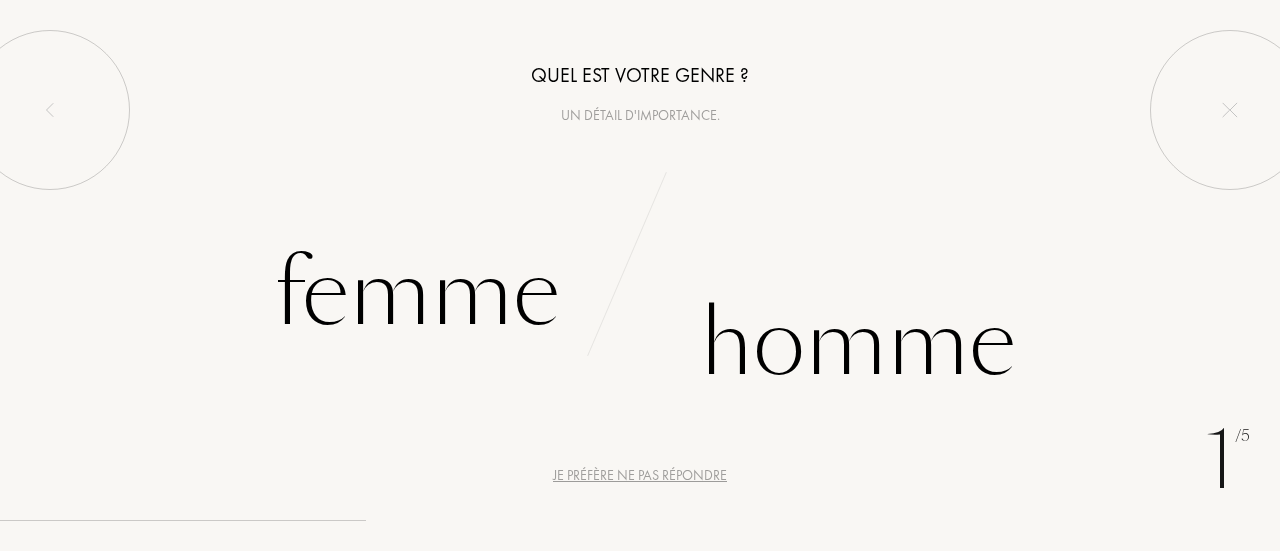 click on "v" at bounding box center [673, 315] 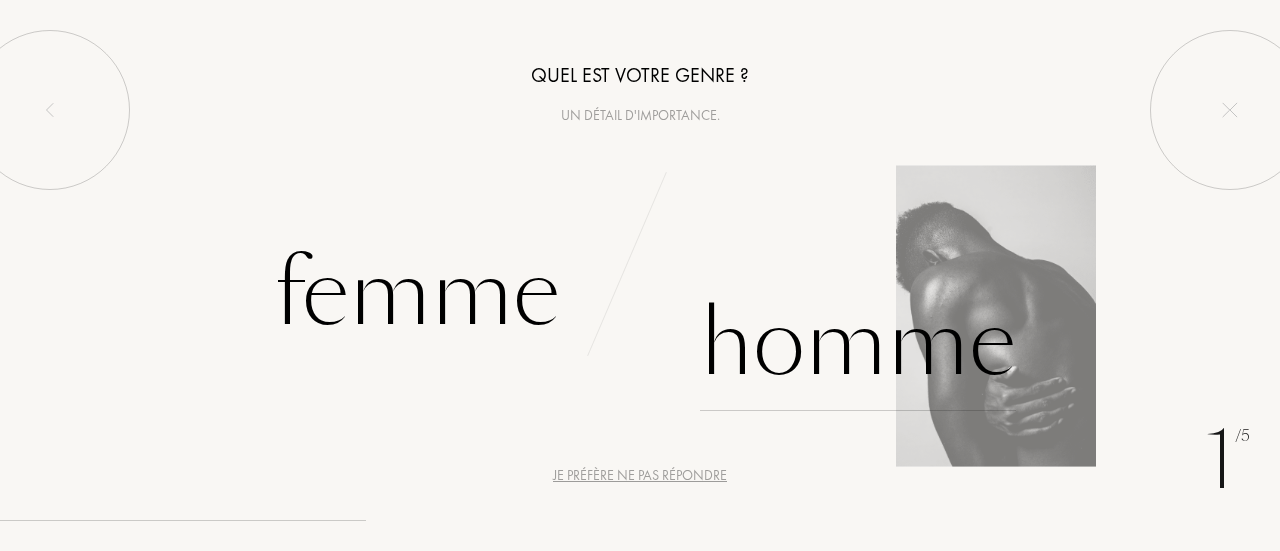 click on "Homme" at bounding box center (858, 343) 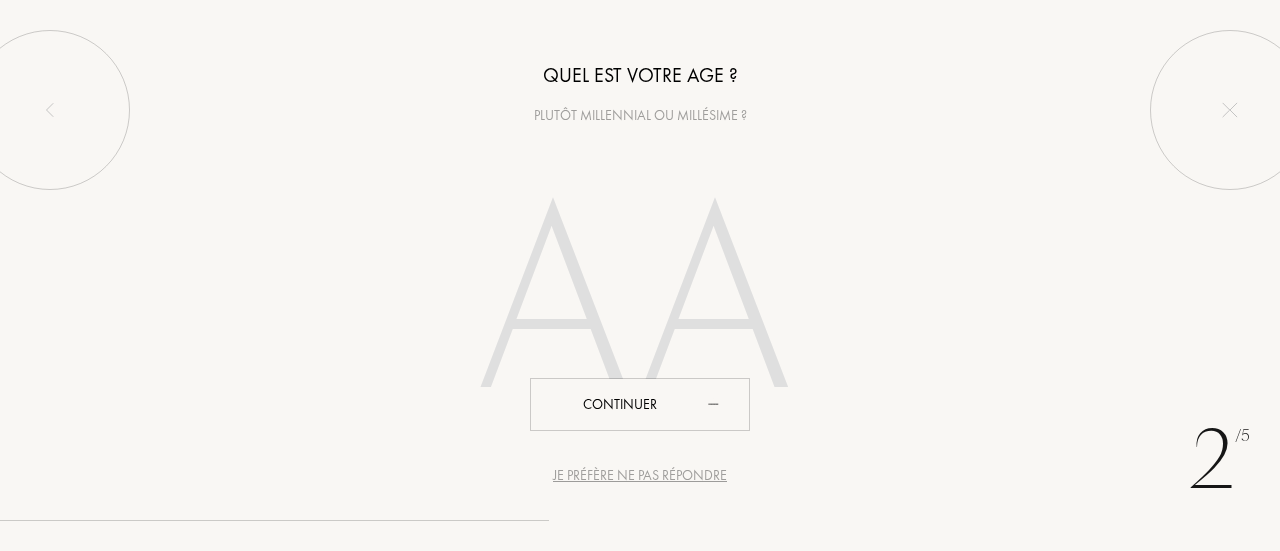 click on "Je préfère ne pas répondre" at bounding box center [640, 475] 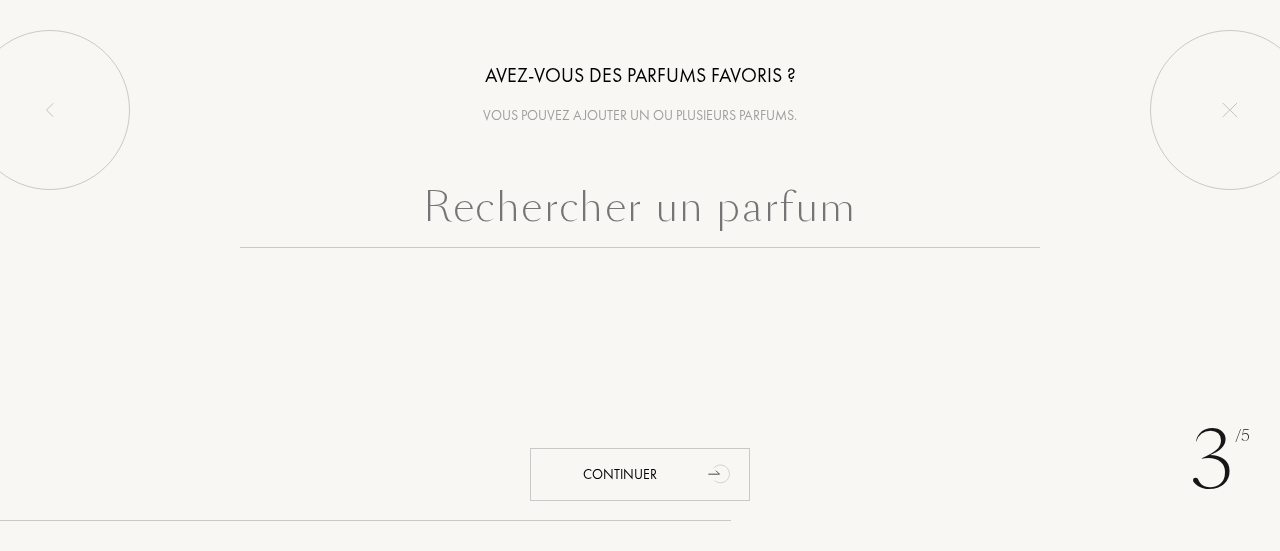 click at bounding box center (640, 212) 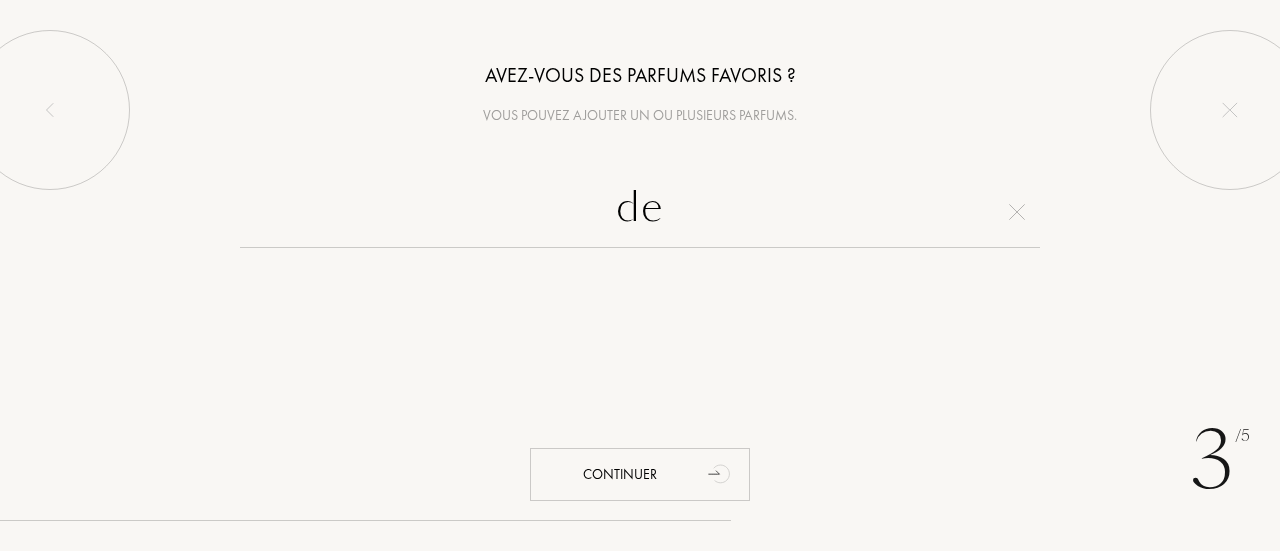 type on "d" 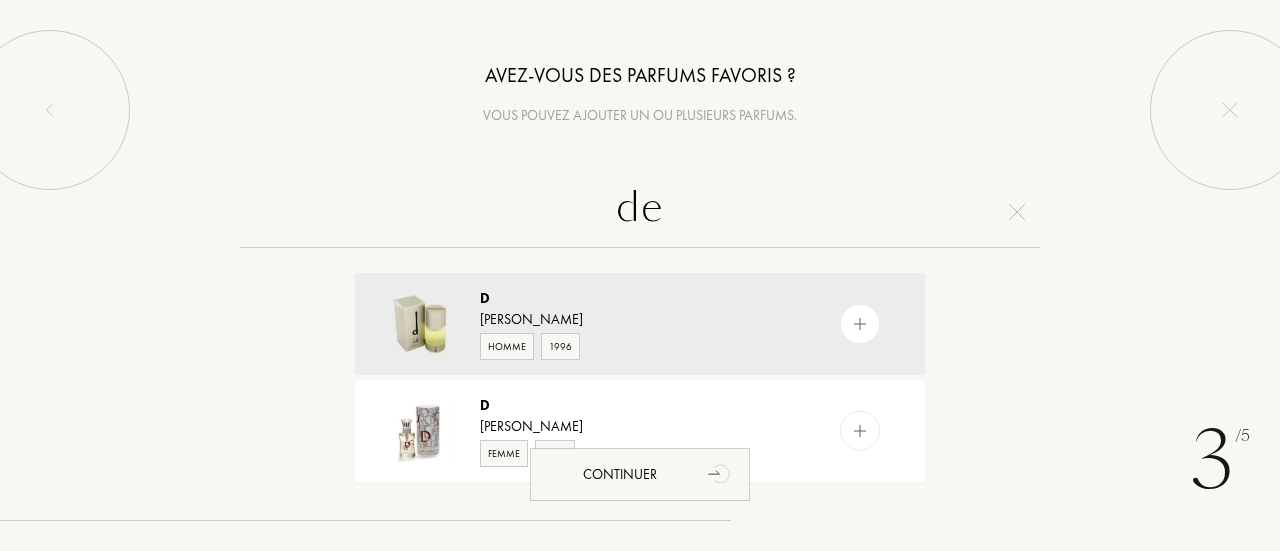 type on "d" 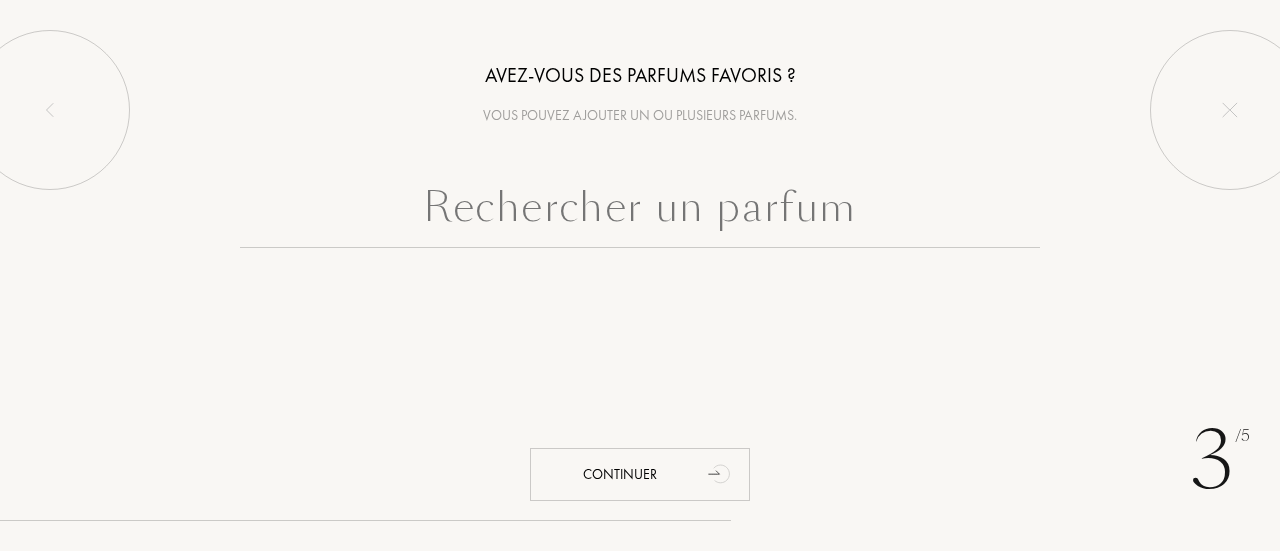 type on "n" 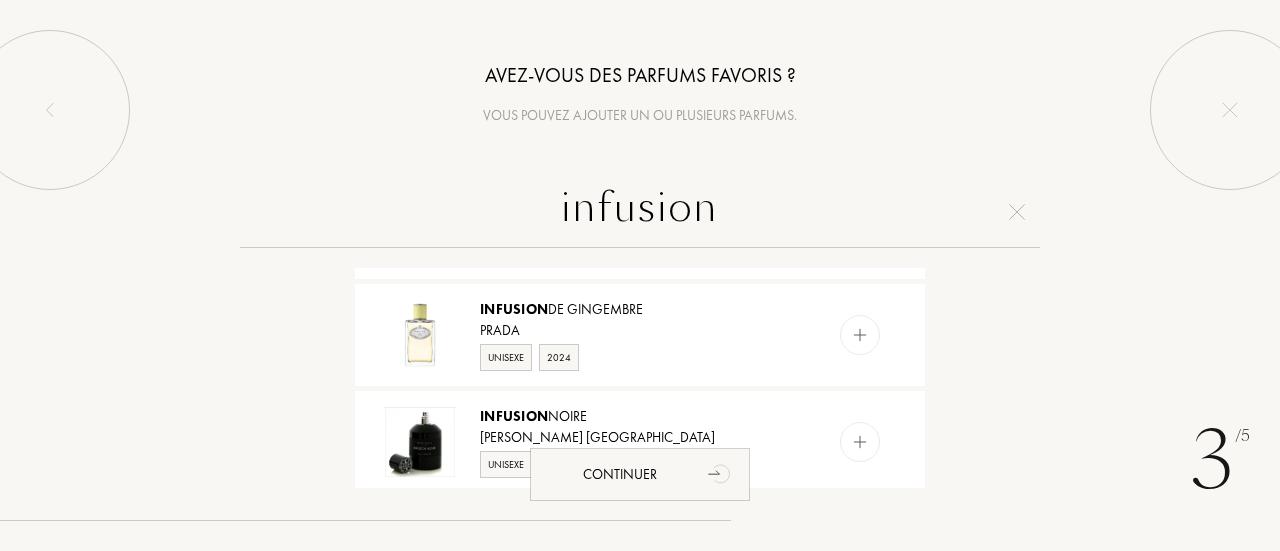 scroll, scrollTop: 1400, scrollLeft: 0, axis: vertical 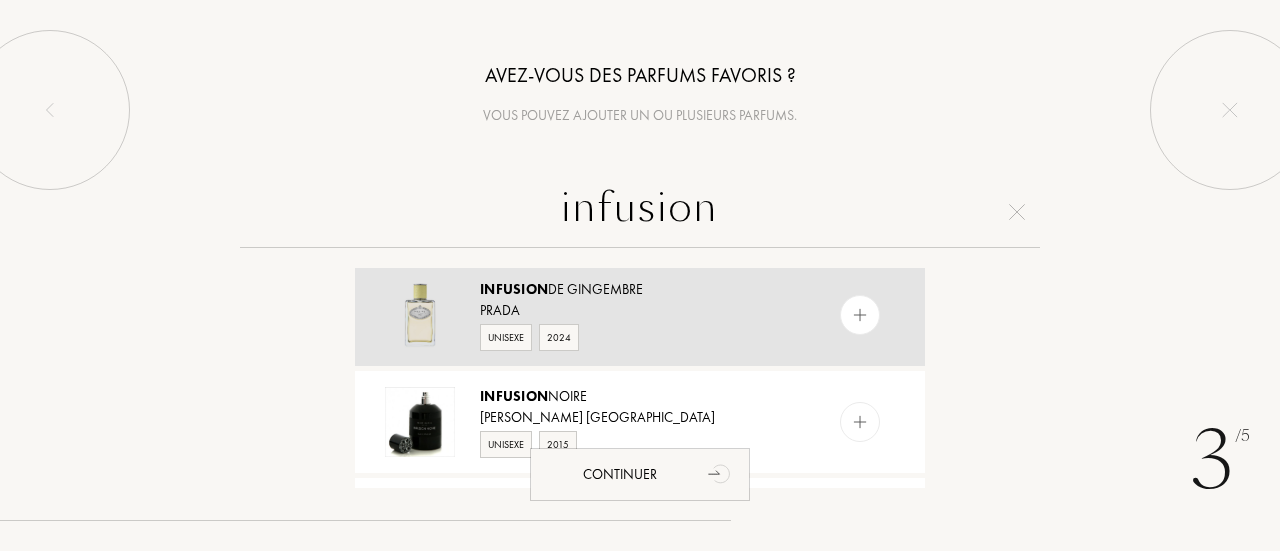 type on "infusion" 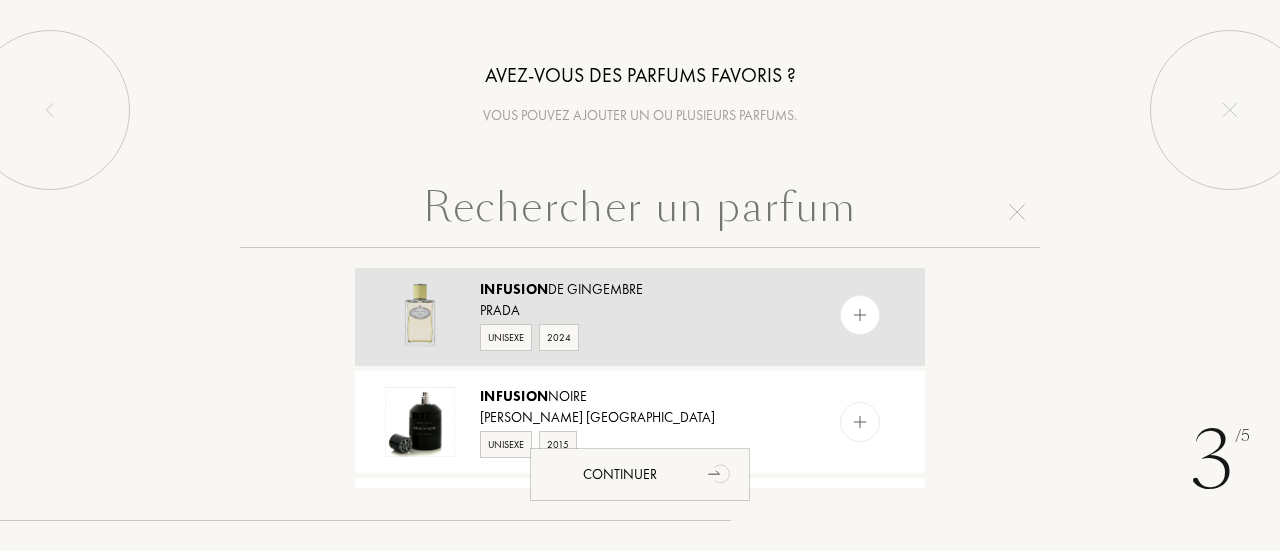 scroll, scrollTop: 0, scrollLeft: 0, axis: both 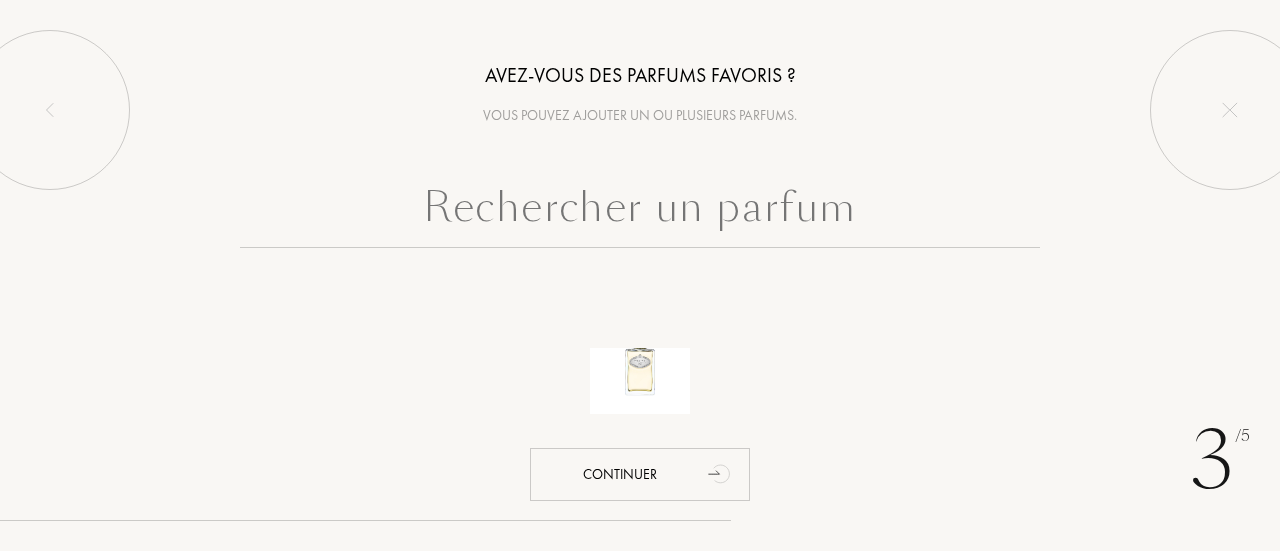 click at bounding box center (640, 212) 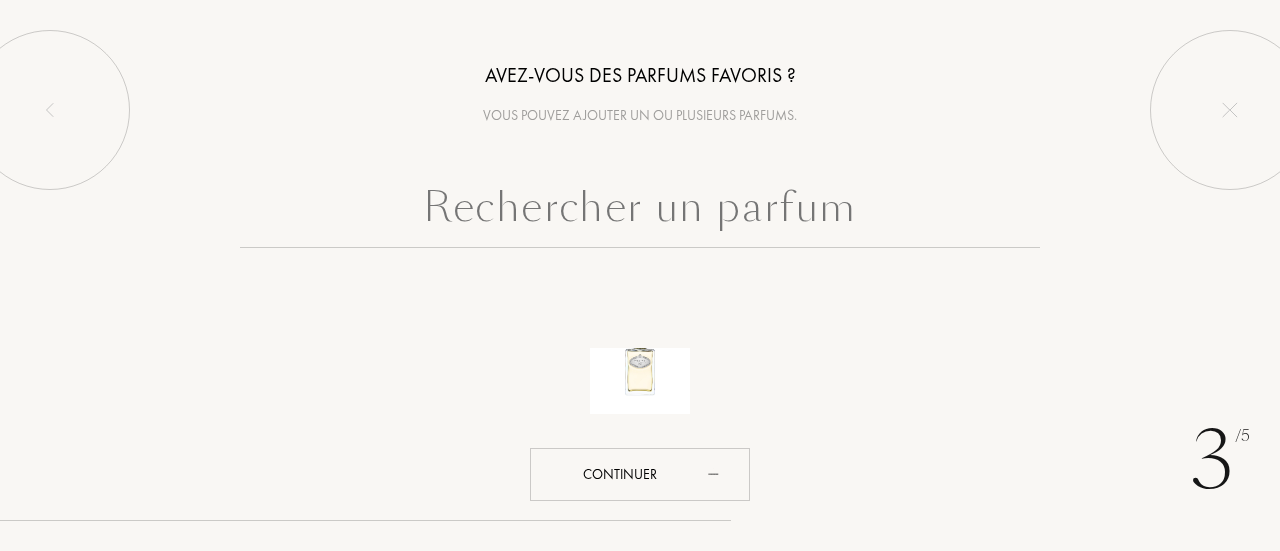 click at bounding box center (640, 212) 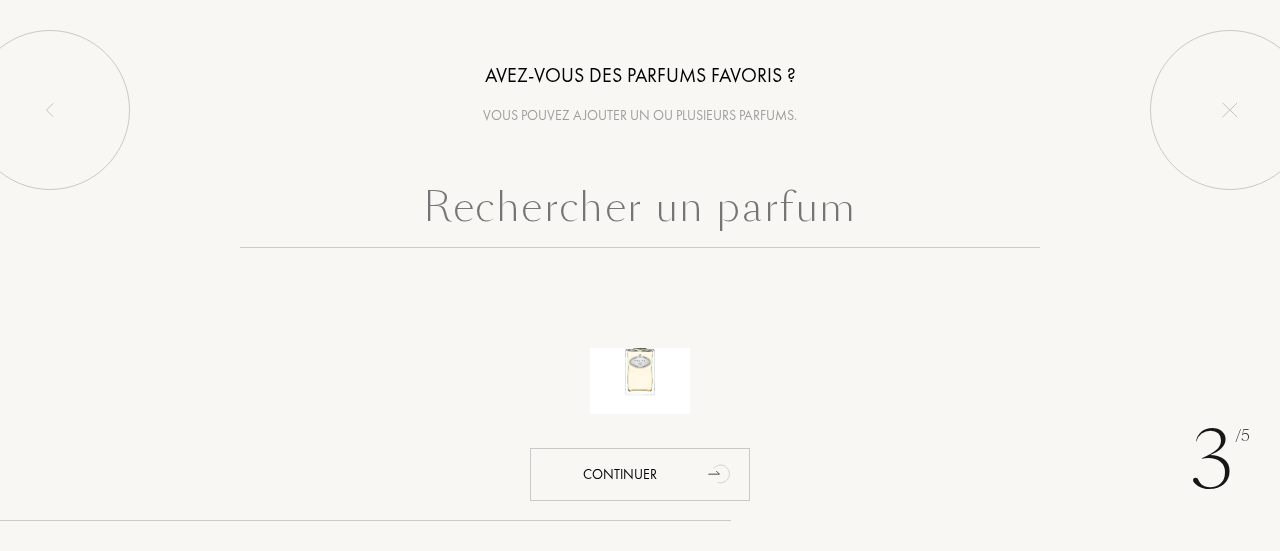 type on "d" 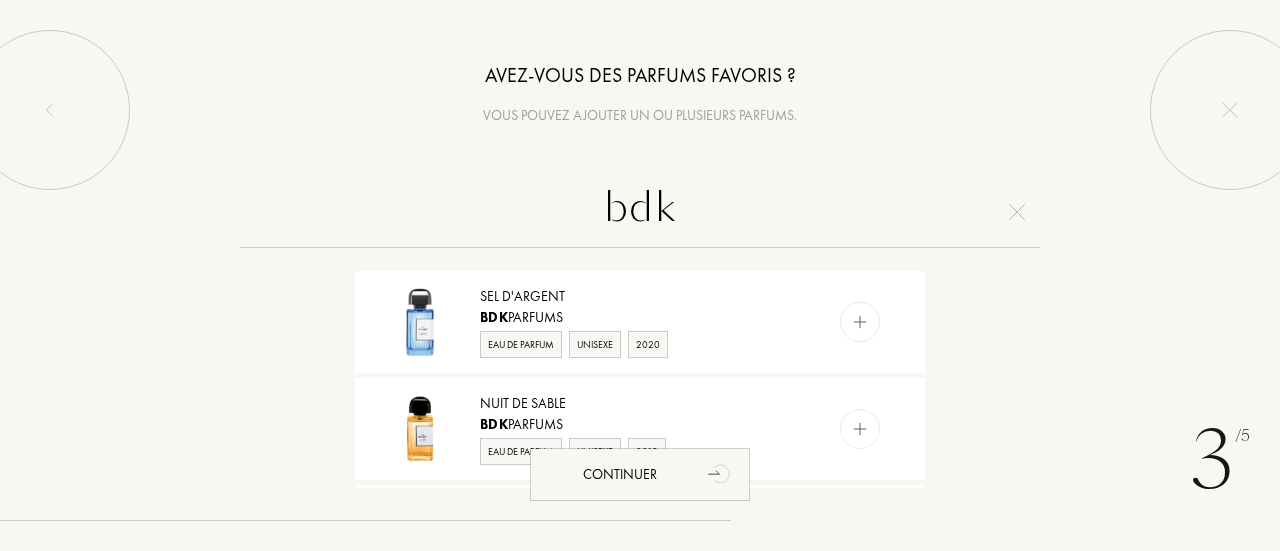 scroll, scrollTop: 1000, scrollLeft: 0, axis: vertical 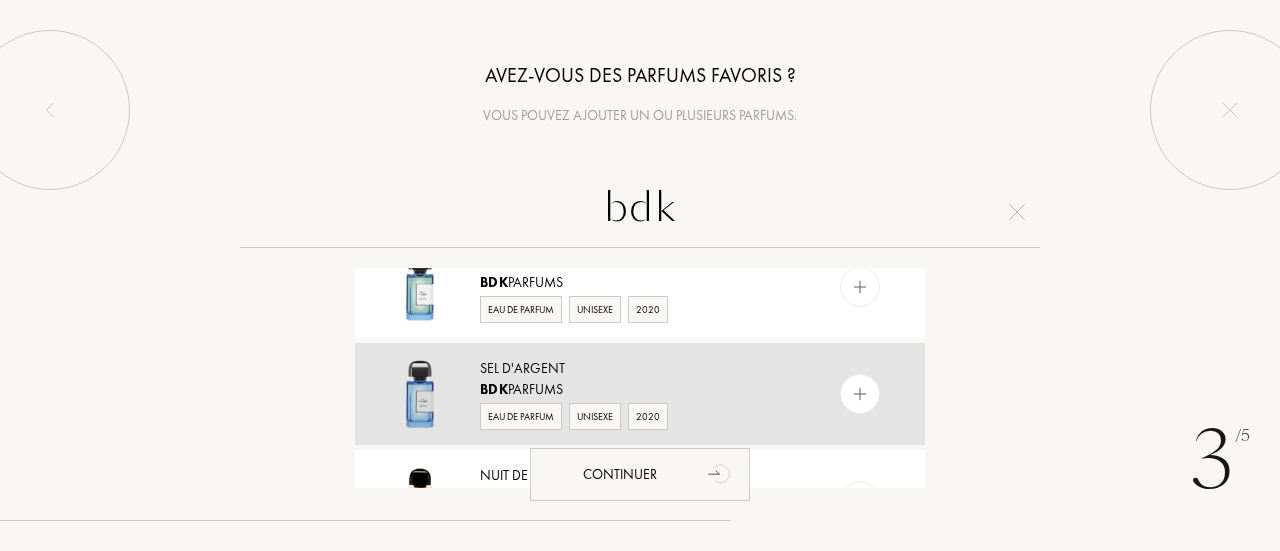 type on "bdk" 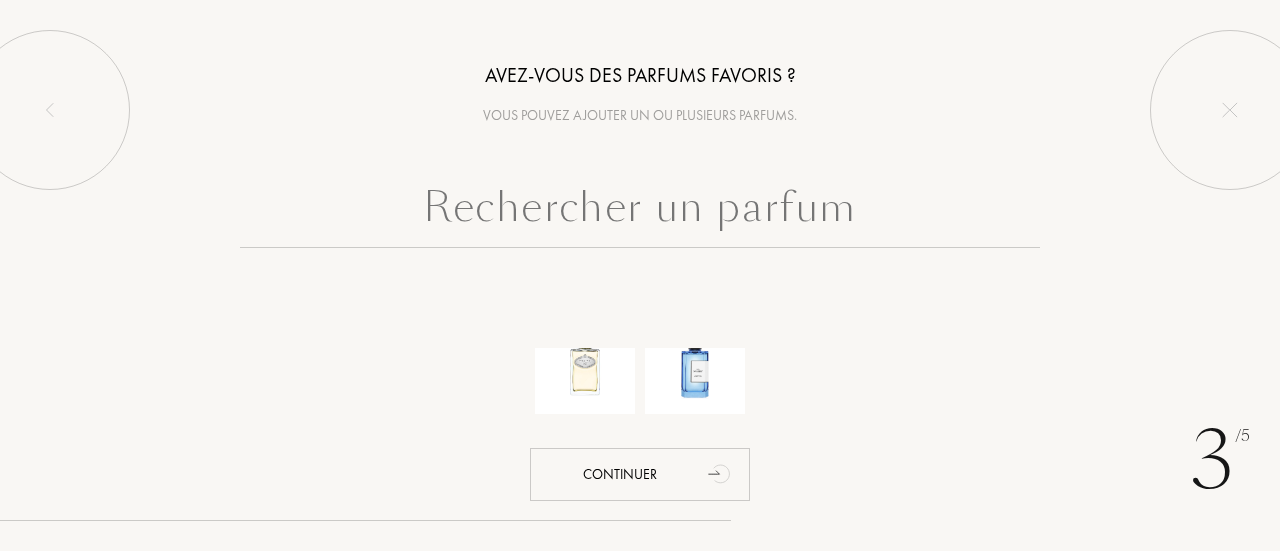 scroll, scrollTop: 0, scrollLeft: 0, axis: both 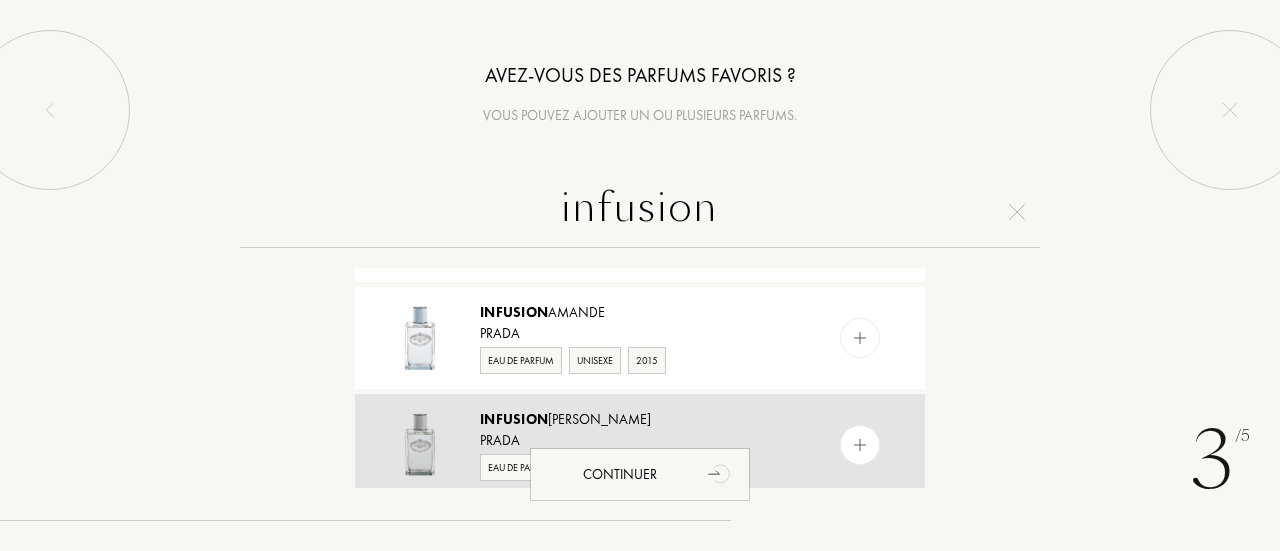 type on "infusion" 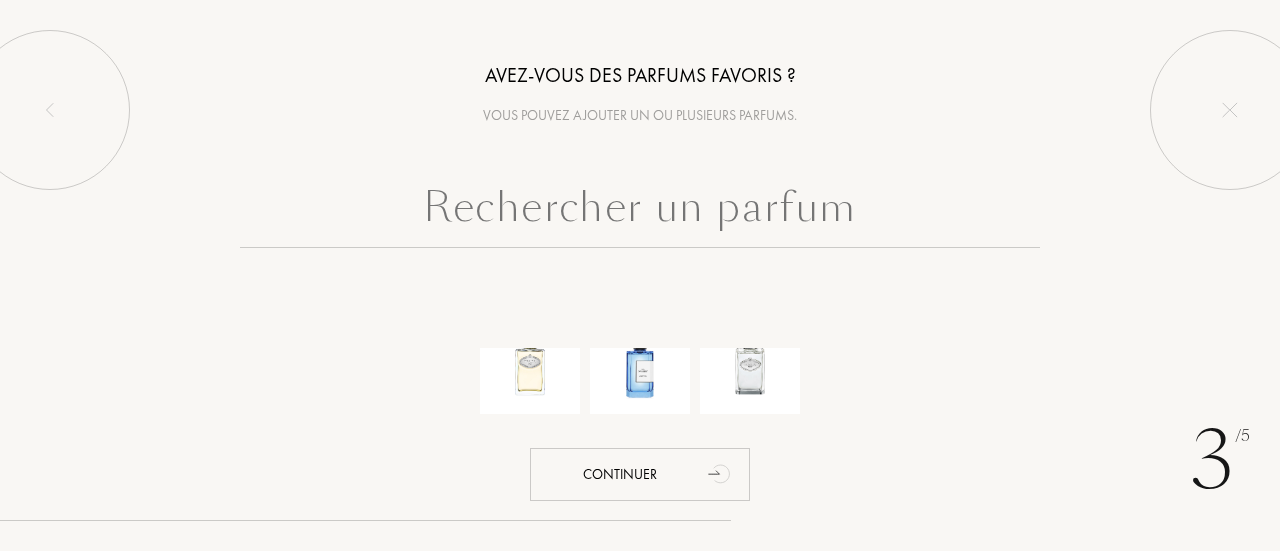 scroll, scrollTop: 0, scrollLeft: 0, axis: both 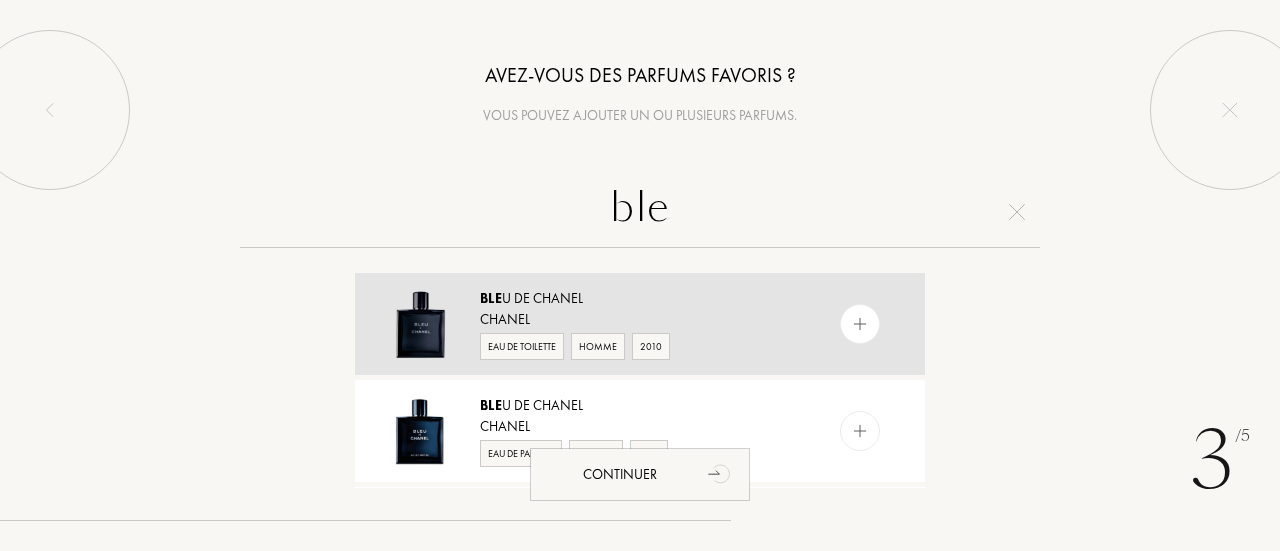 type on "ble" 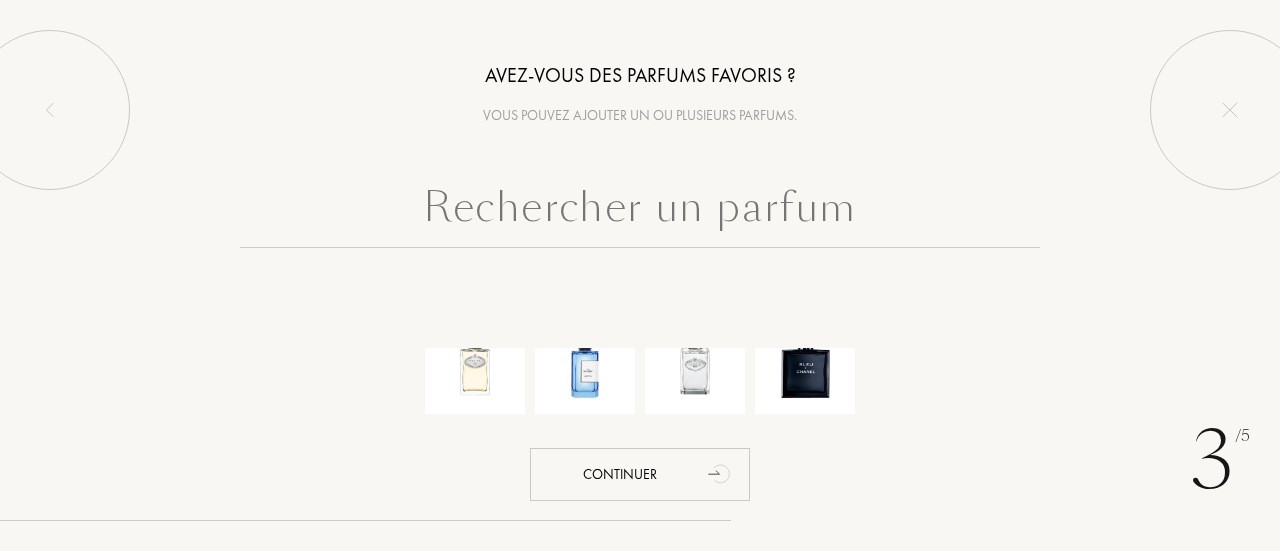 click at bounding box center [640, 212] 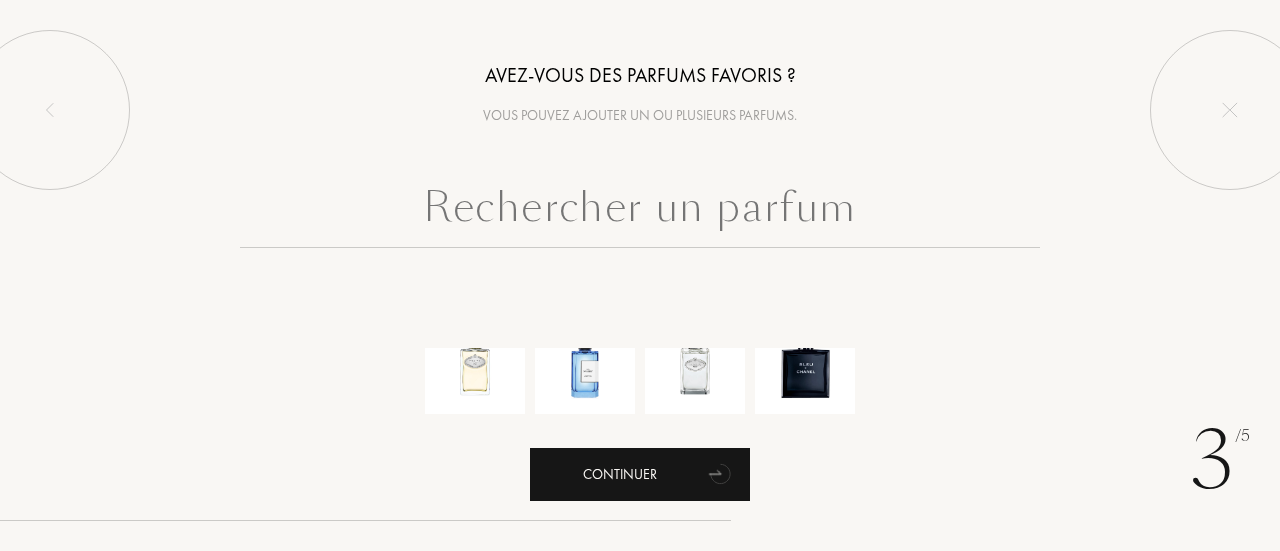 click 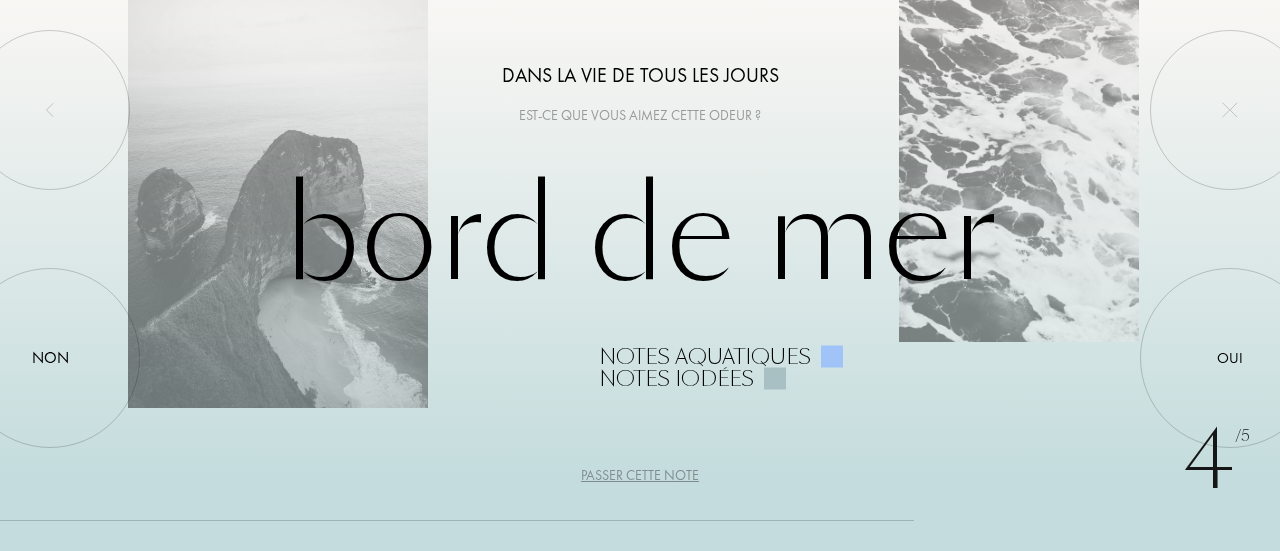 click on "4 /5 Dans la vie
de tous les jours Est-ce que vous aimez cette odeur ? Bord de Mer Notes aquatiques Notes iodées Oui Non Passer cette note" at bounding box center (640, 275) 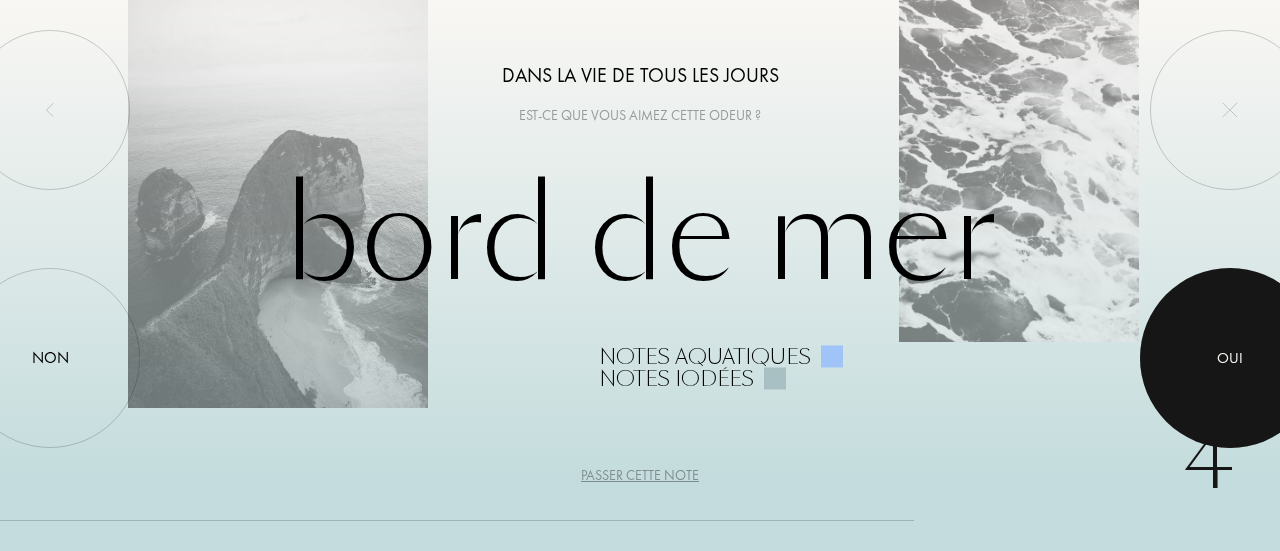click at bounding box center [1230, 358] 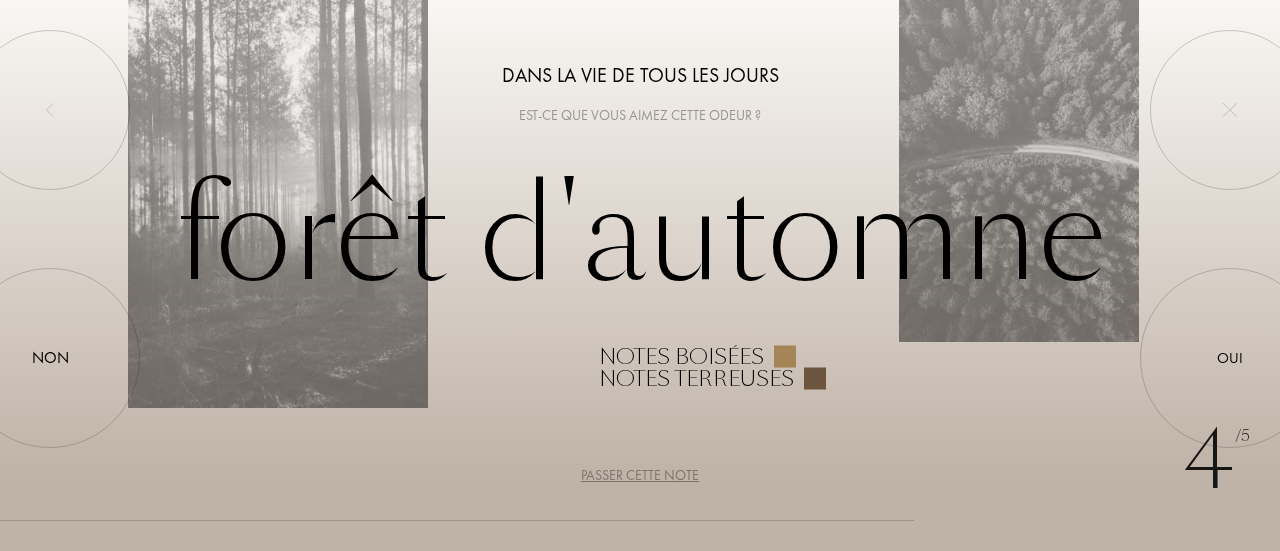 click at bounding box center [785, 356] 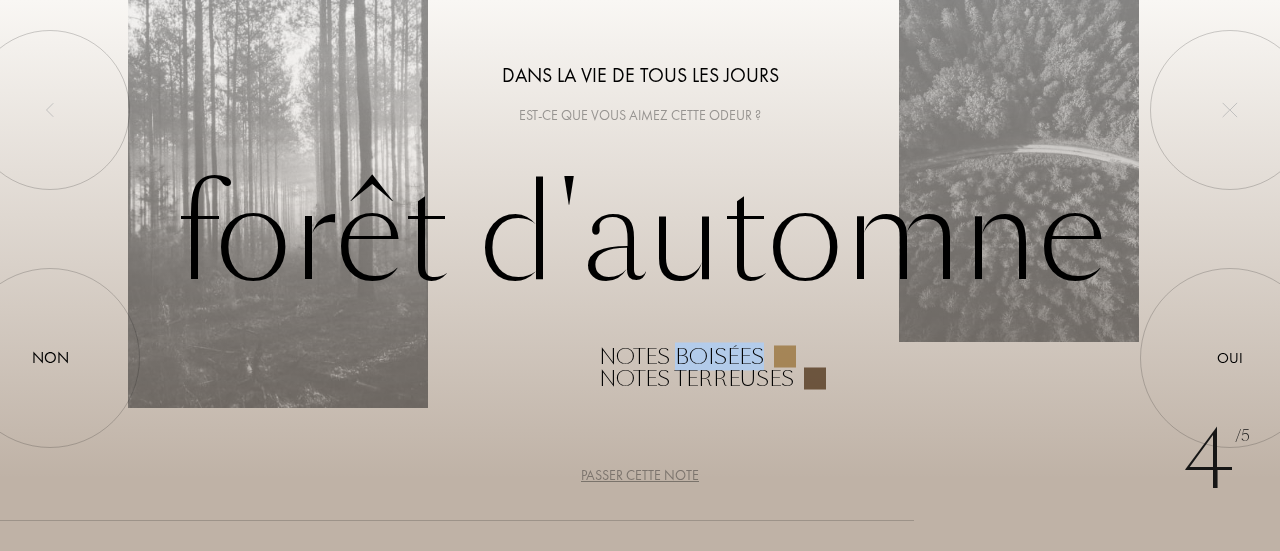 click on "Notes boisées" at bounding box center (681, 356) 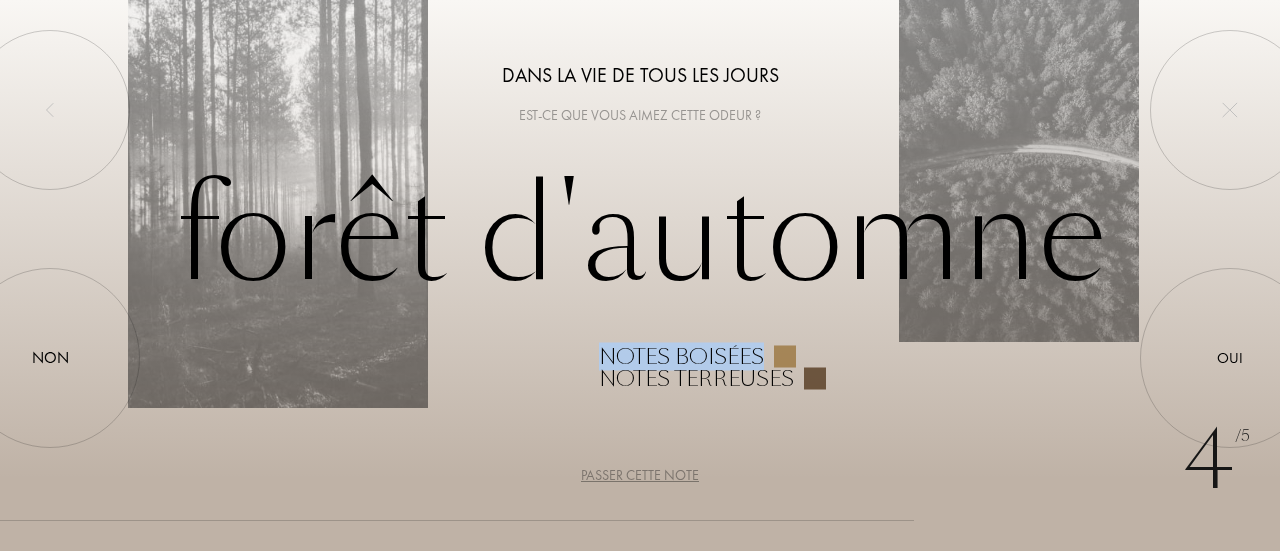 click on "Notes boisées" at bounding box center (681, 356) 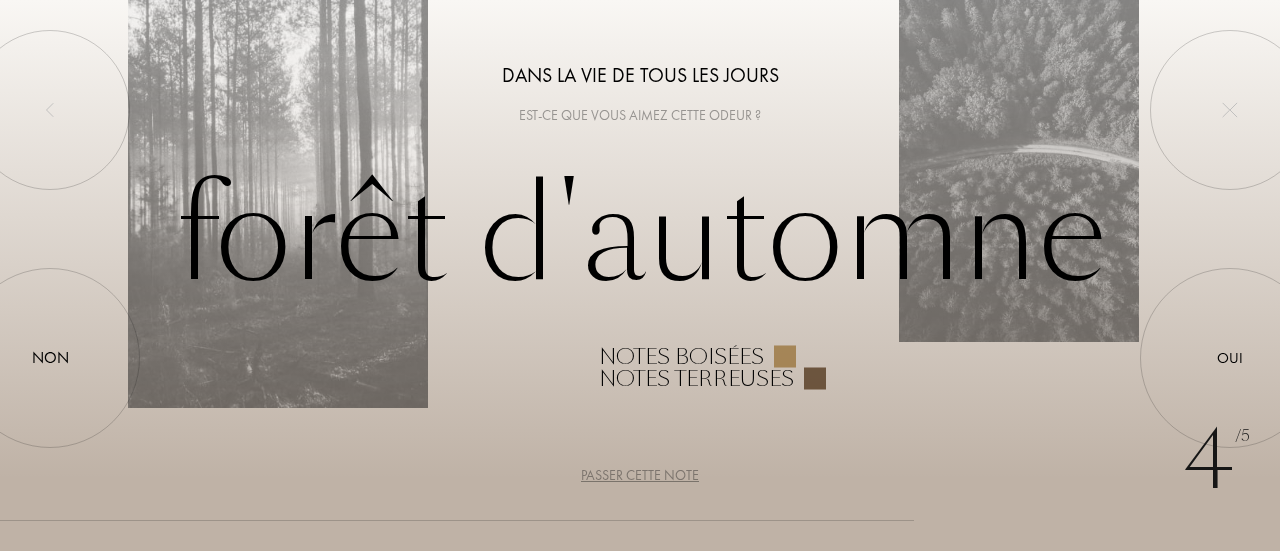 click on "Forêt d'automne Notes boisées Notes terreuses" at bounding box center (640, 275) 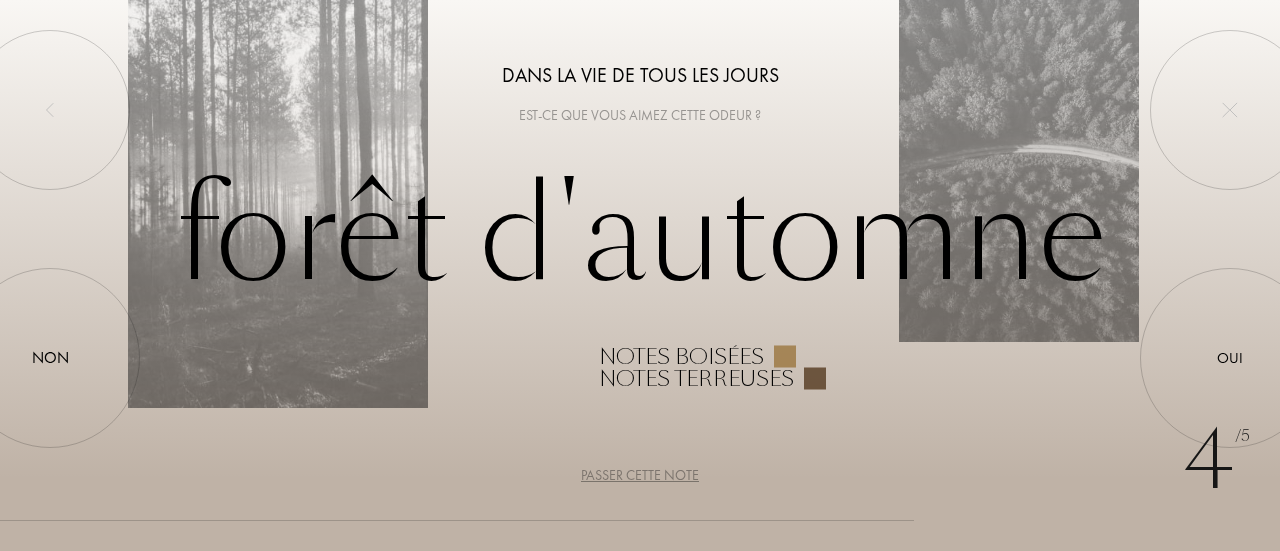 click on "Passer cette note" at bounding box center (640, 475) 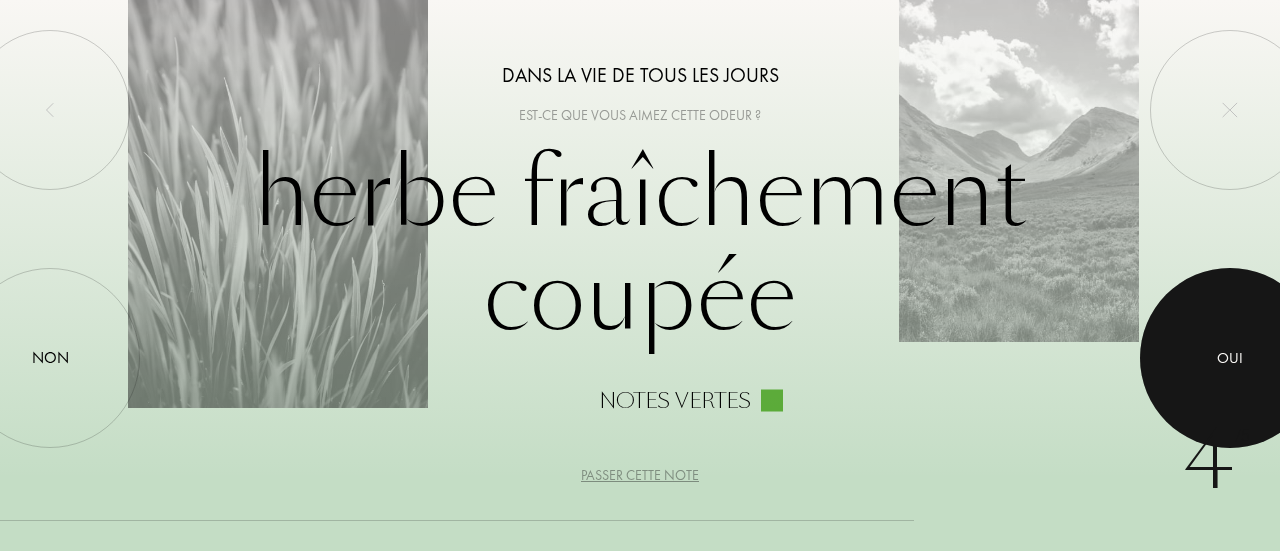 click at bounding box center [1230, 358] 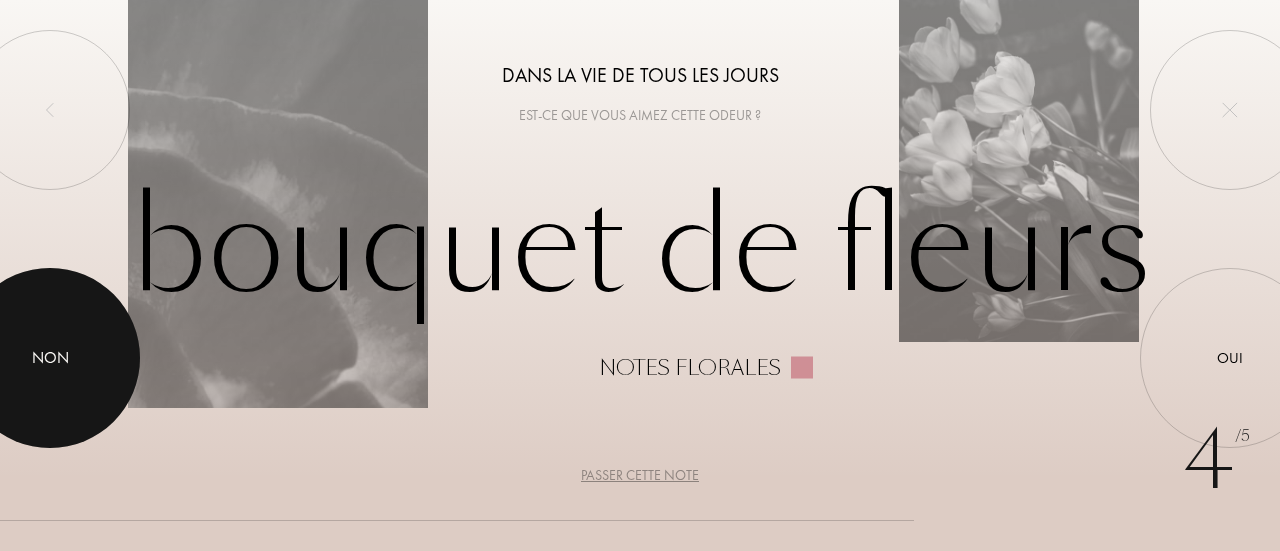 click on "Non" at bounding box center [50, 358] 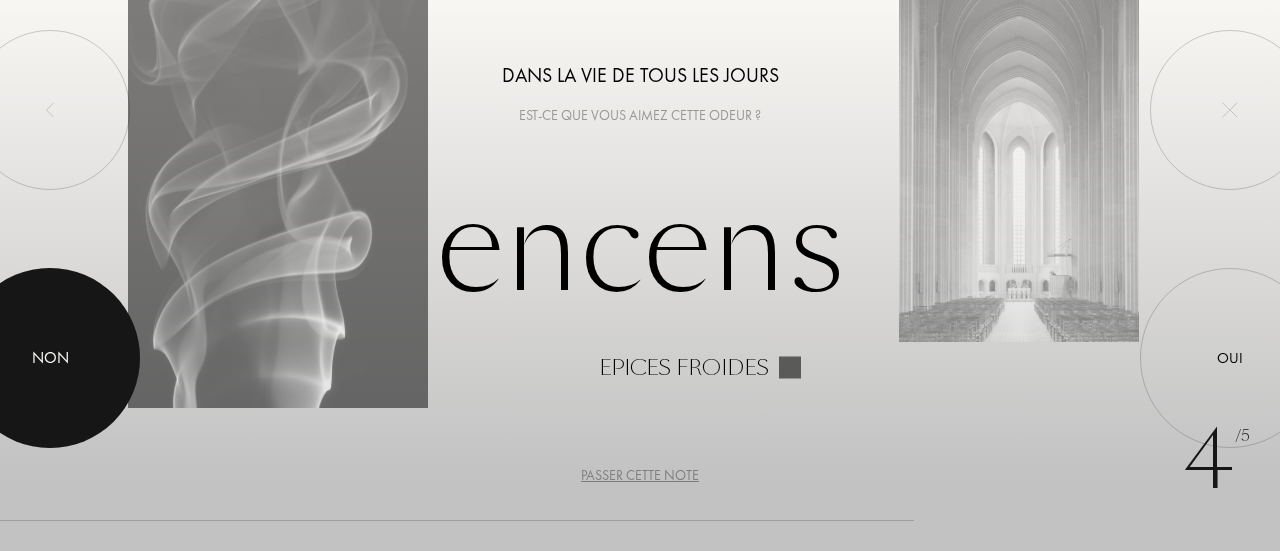 click on "Non" at bounding box center (50, 358) 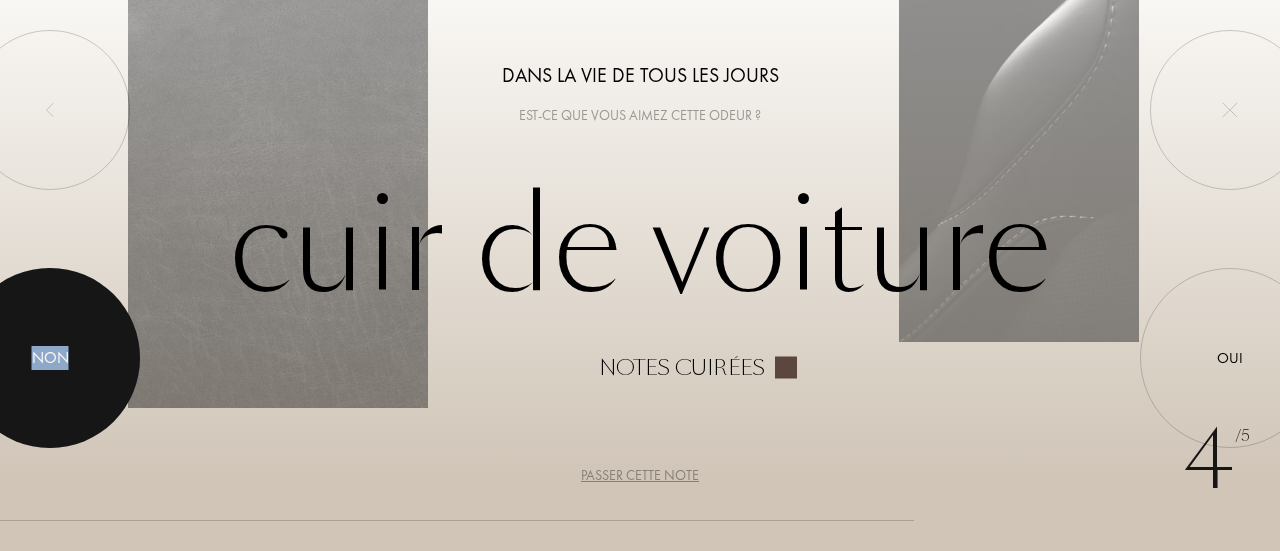 click on "Non" at bounding box center (50, 358) 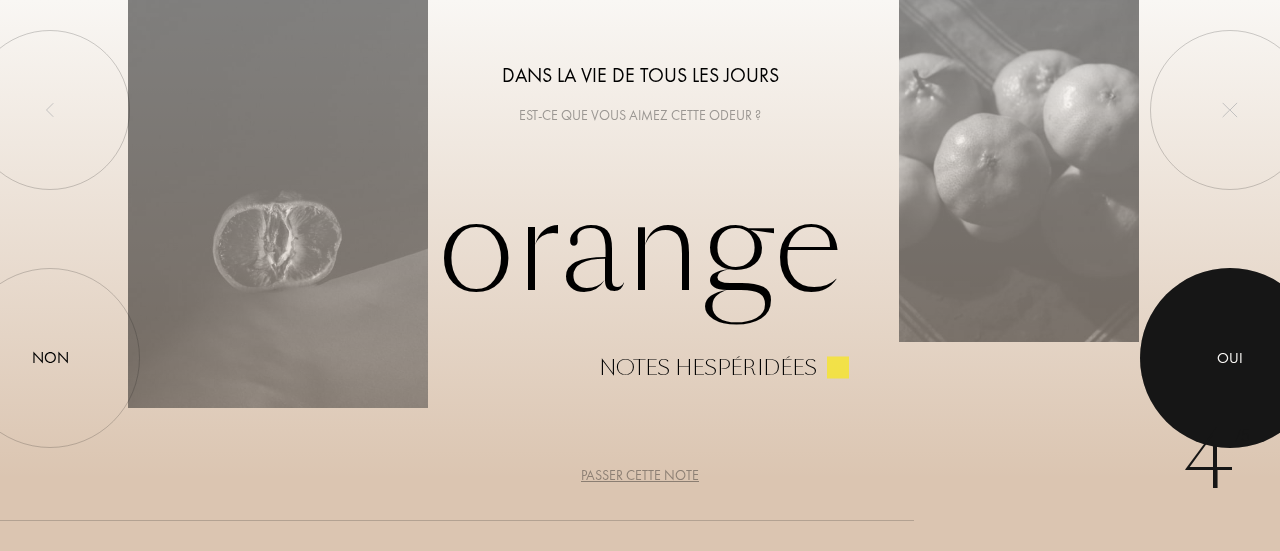 click at bounding box center [1230, 358] 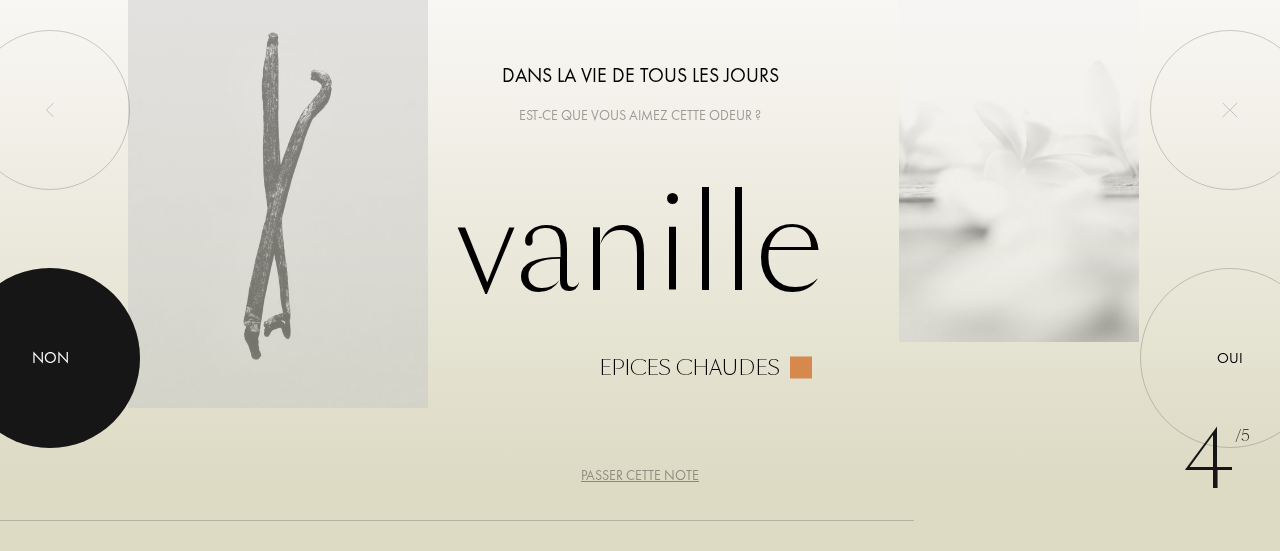 click at bounding box center (50, 358) 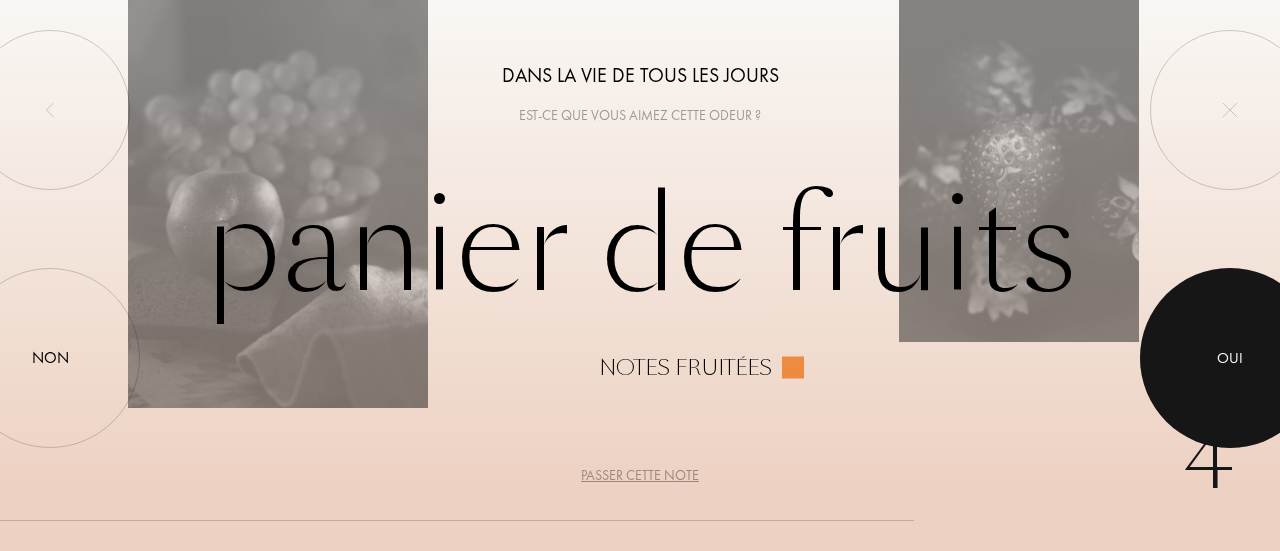 click at bounding box center [1230, 358] 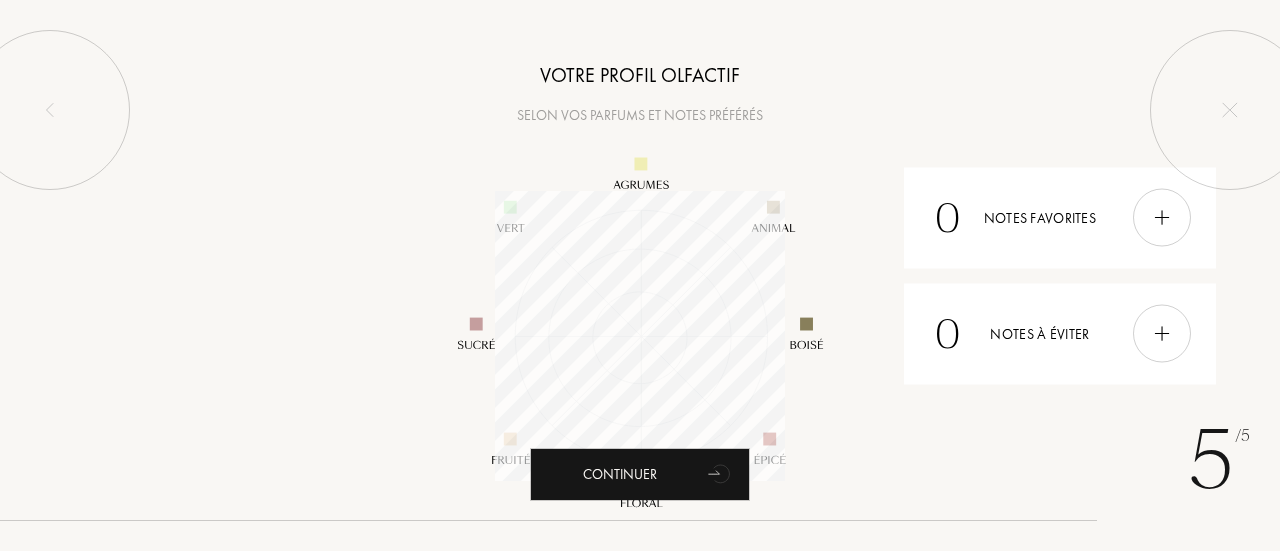 scroll, scrollTop: 999710, scrollLeft: 999710, axis: both 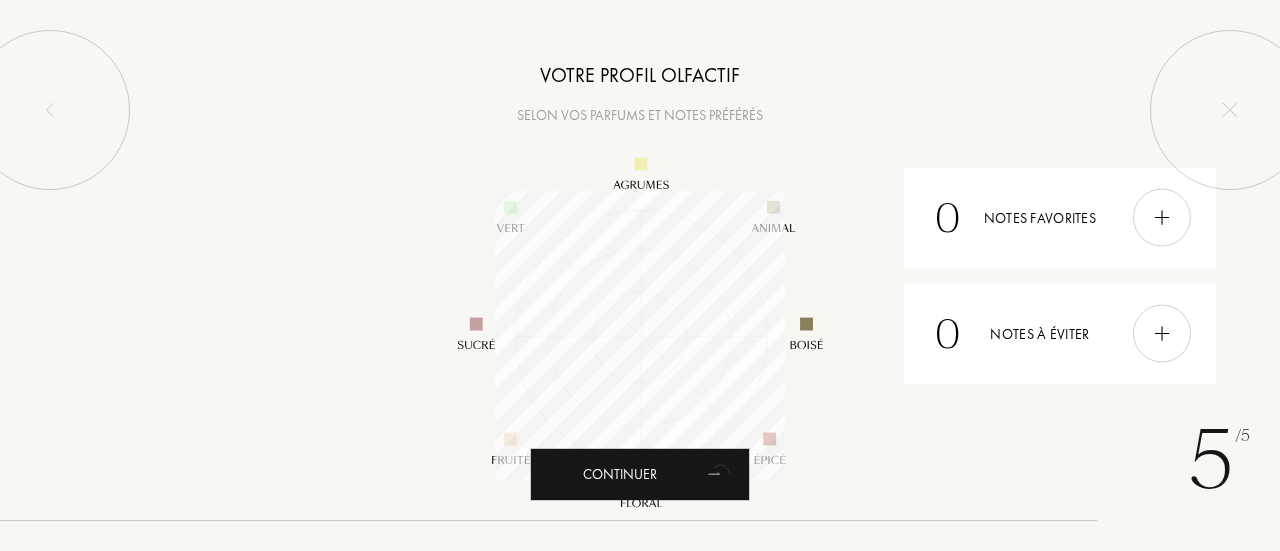 click at bounding box center [640, 336] 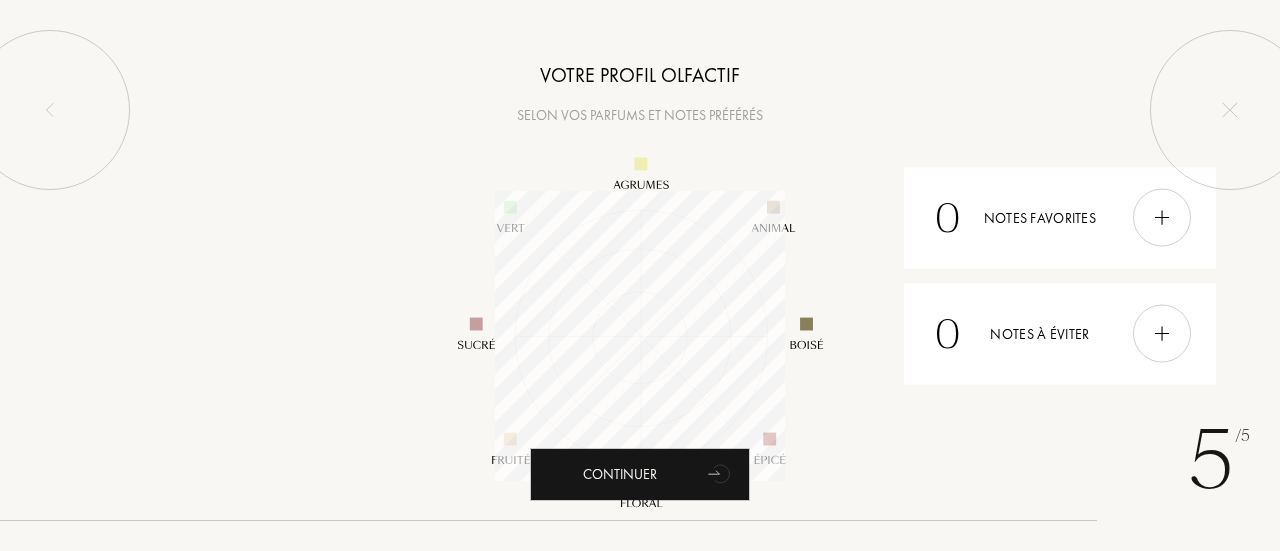 click at bounding box center (640, 336) 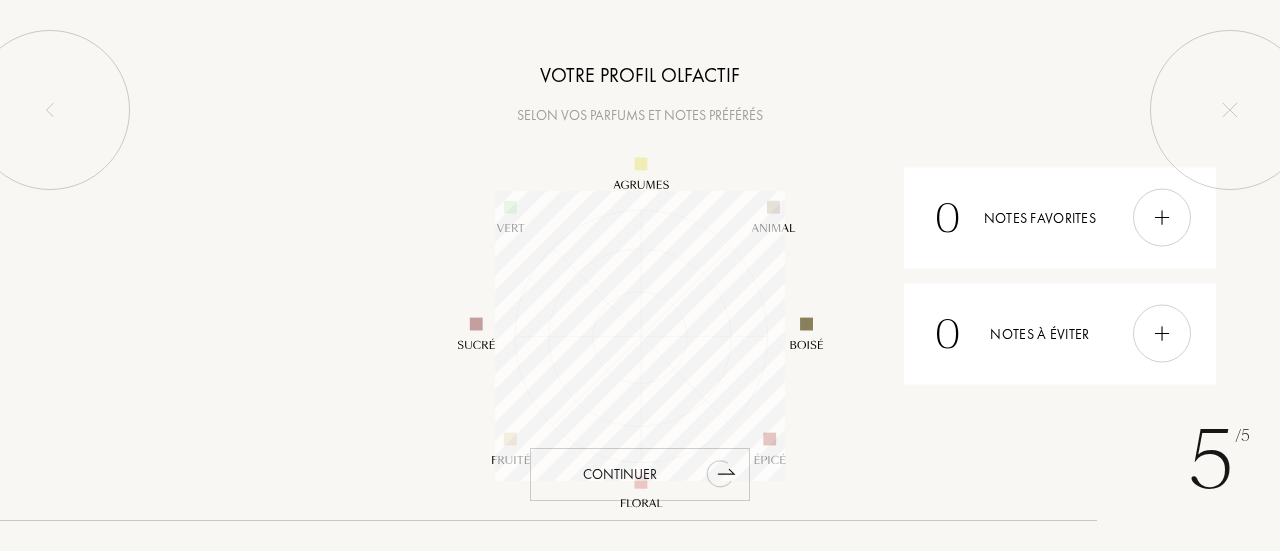 click 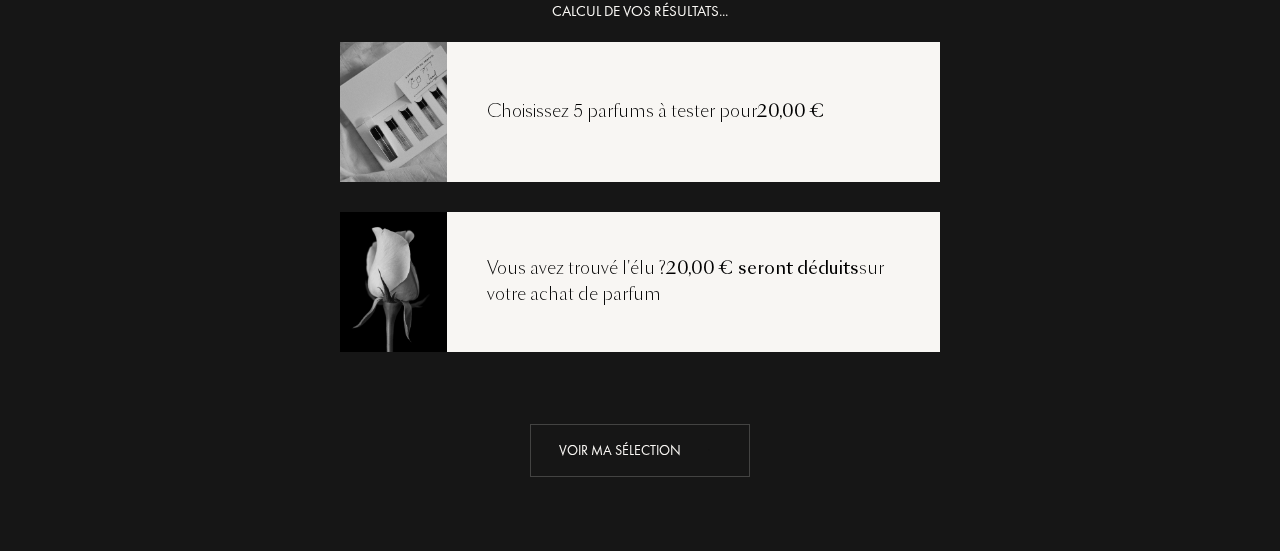 scroll, scrollTop: 0, scrollLeft: 0, axis: both 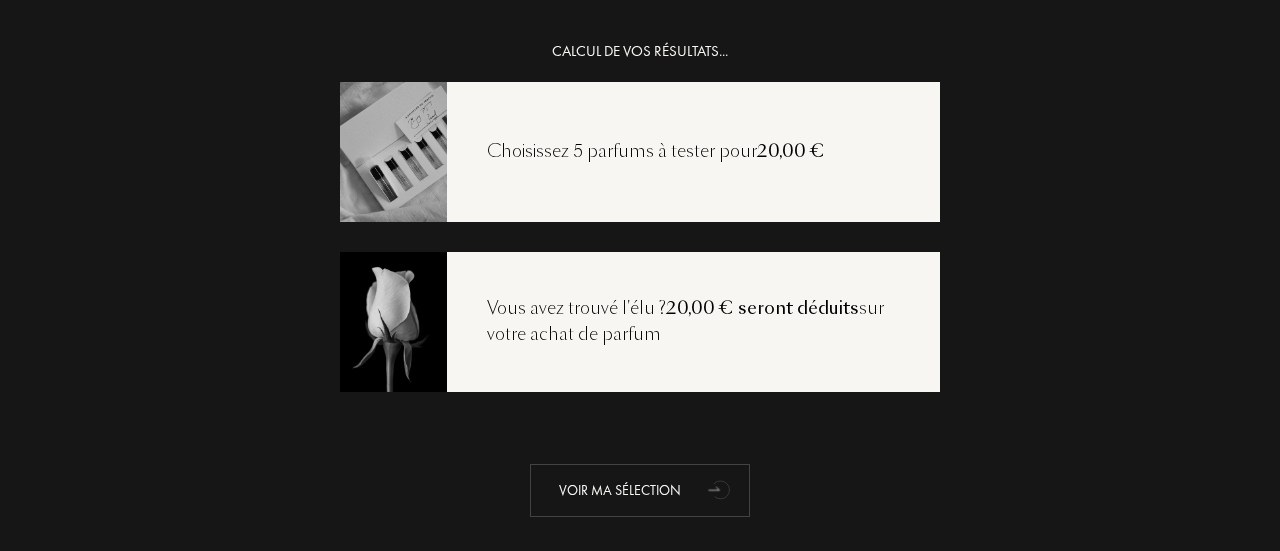 click on "Voir ma sélection" at bounding box center [640, 490] 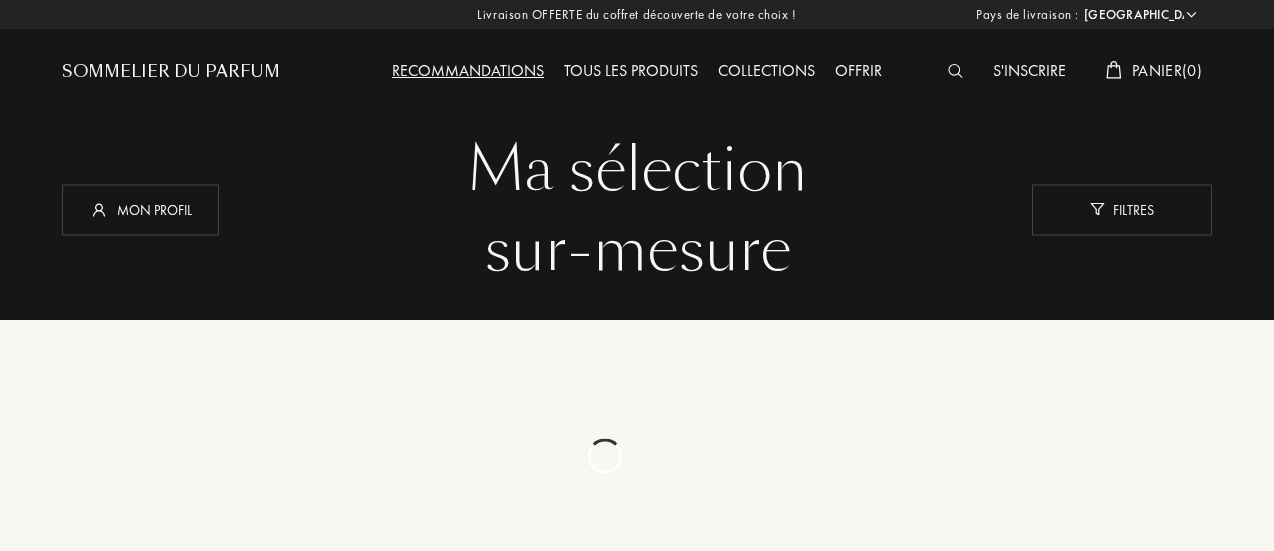 select on "FR" 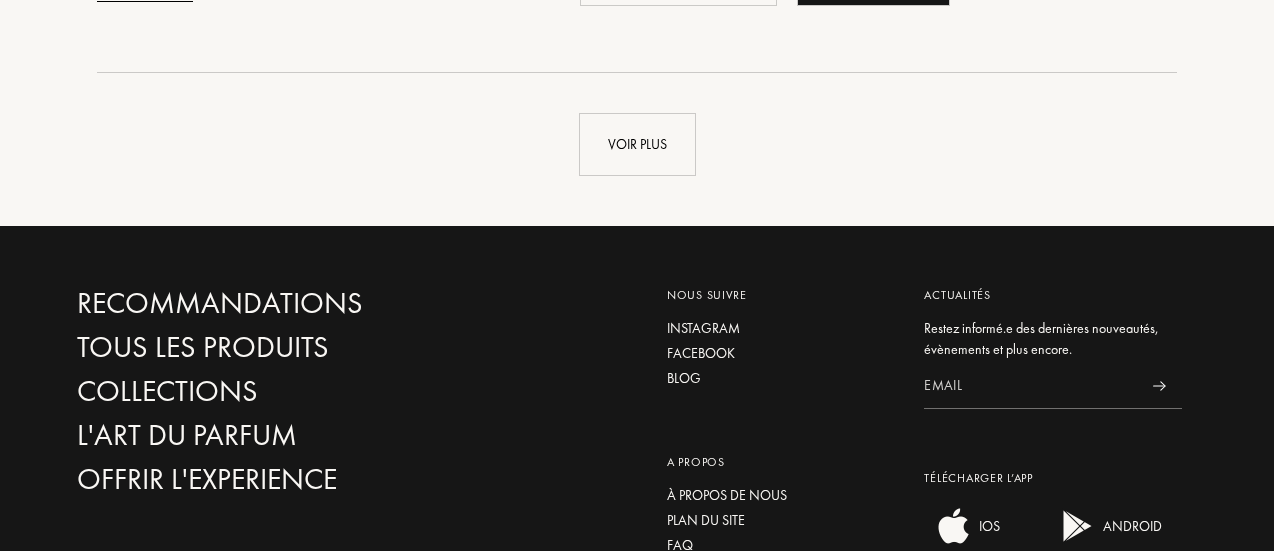 scroll, scrollTop: 4710, scrollLeft: 0, axis: vertical 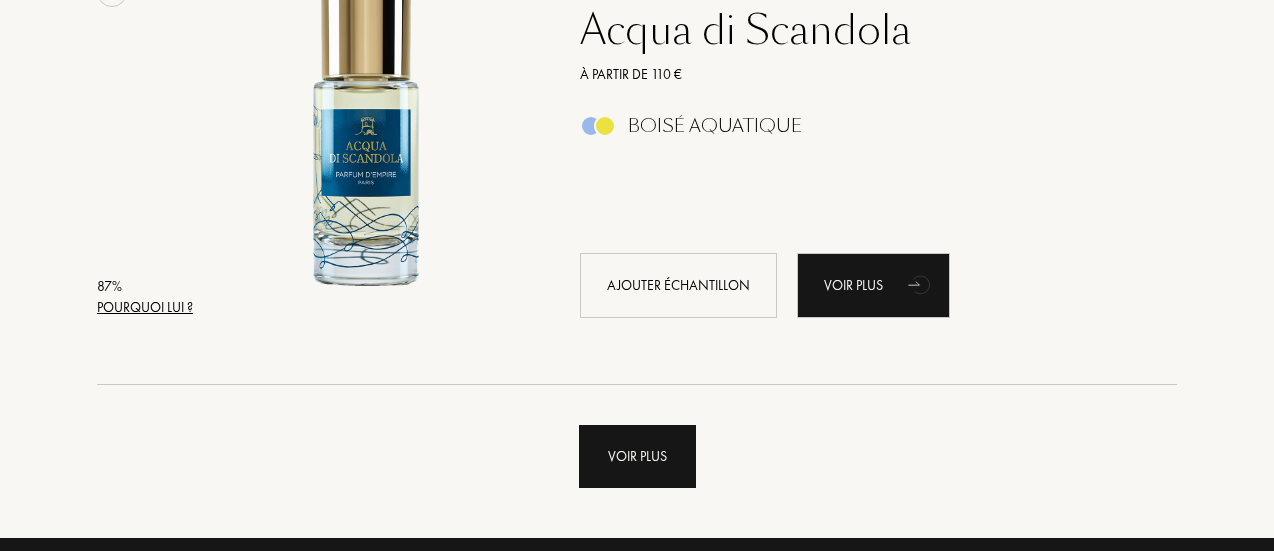 click on "Voir plus" at bounding box center [637, 456] 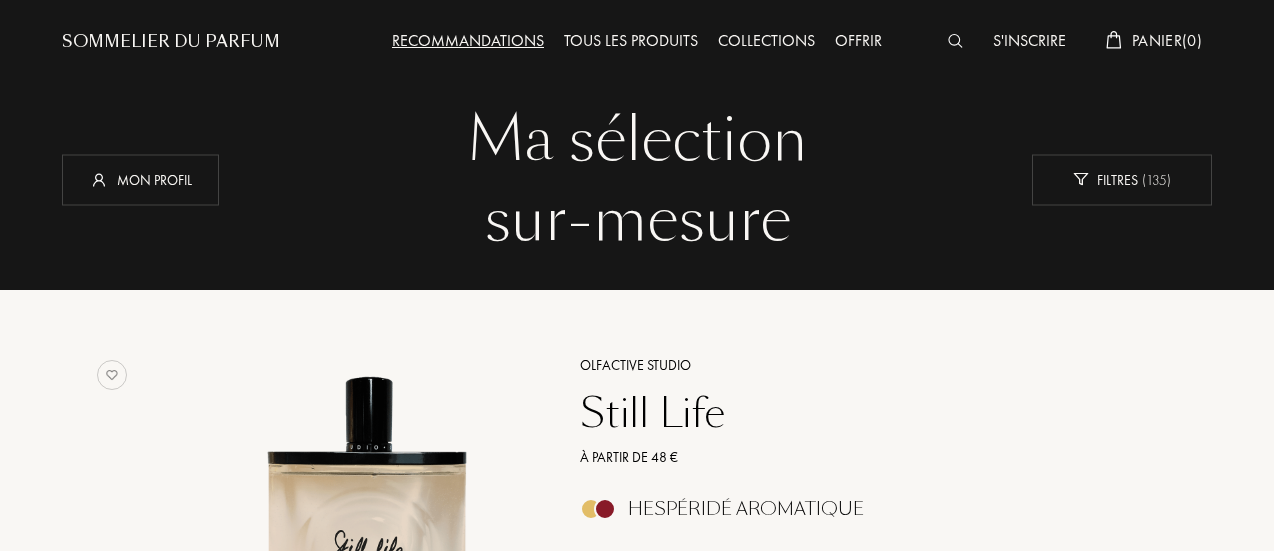 scroll, scrollTop: 0, scrollLeft: 0, axis: both 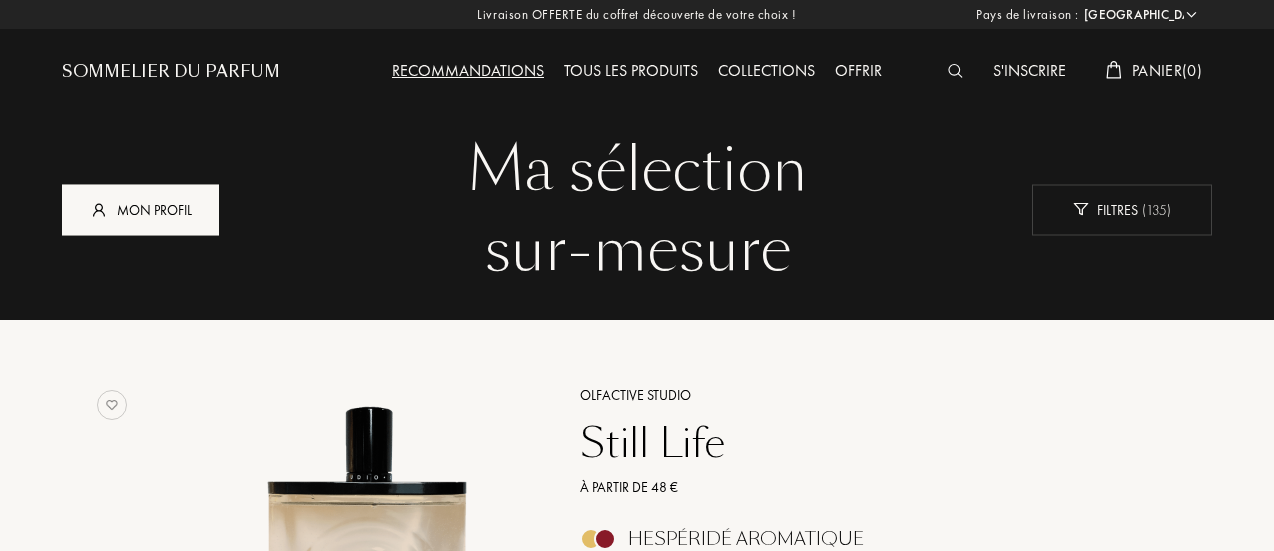 click on "Mon profil" at bounding box center [140, 209] 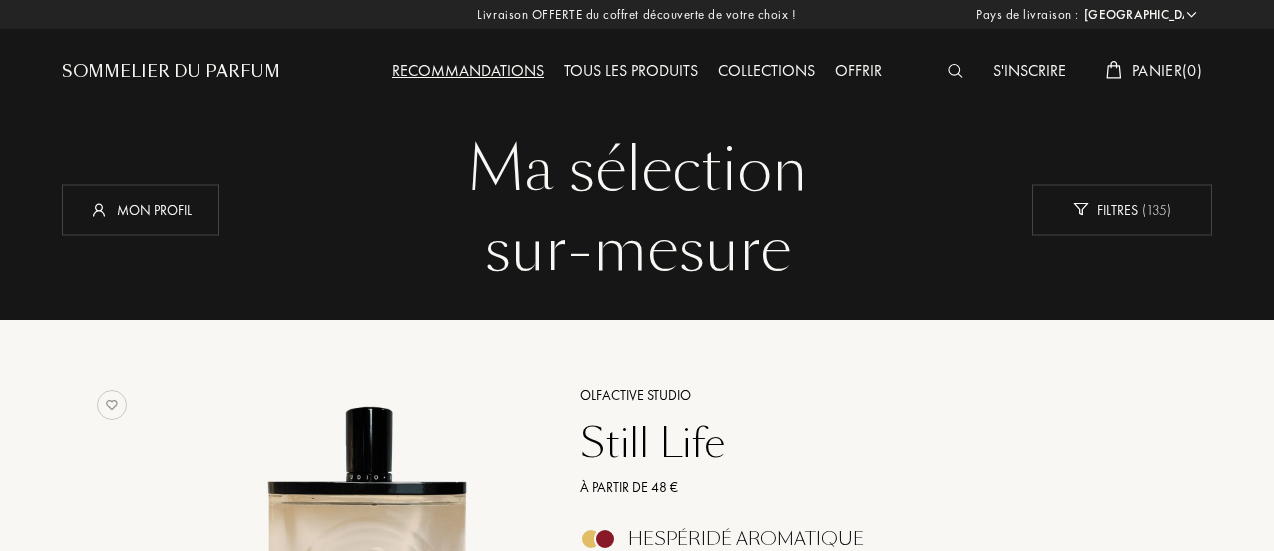click on "Sommelier du Parfum" at bounding box center (206, 55) 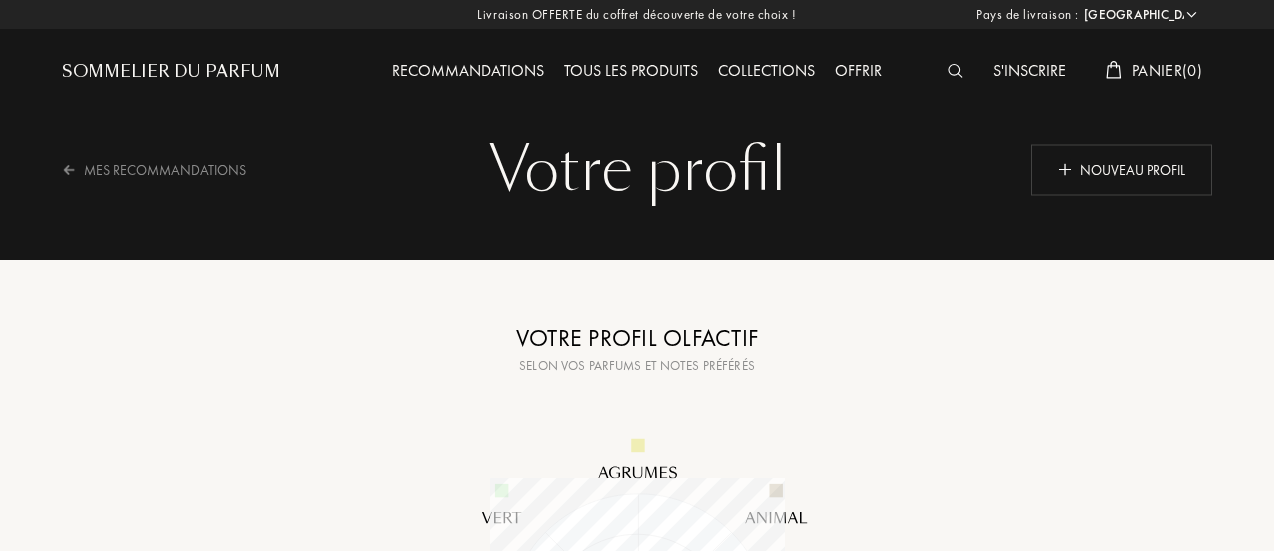 select on "FR" 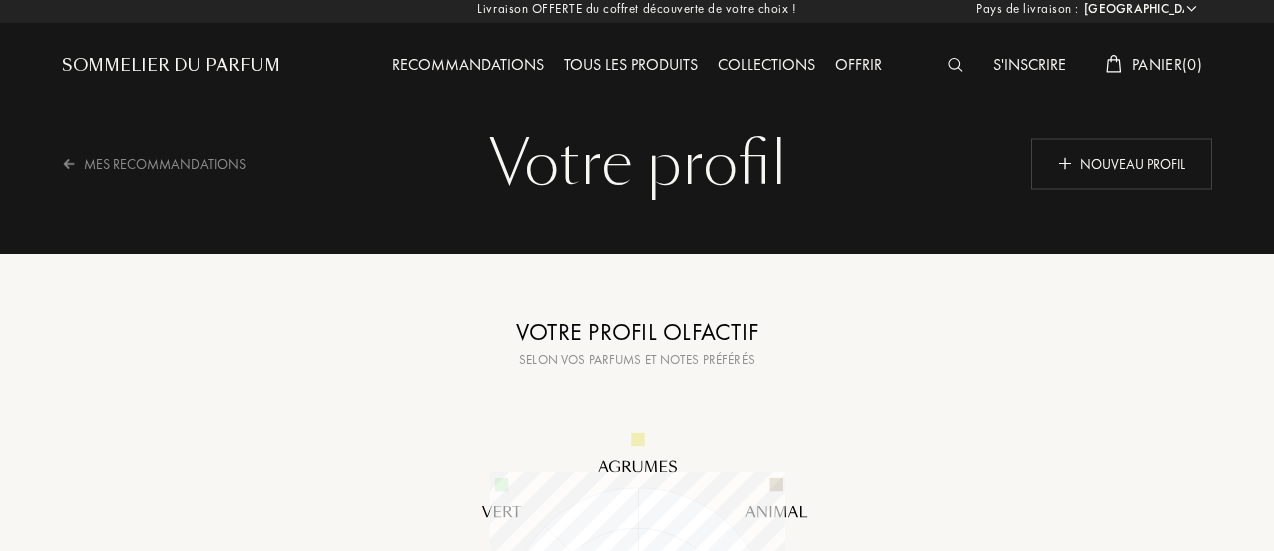scroll, scrollTop: 0, scrollLeft: 0, axis: both 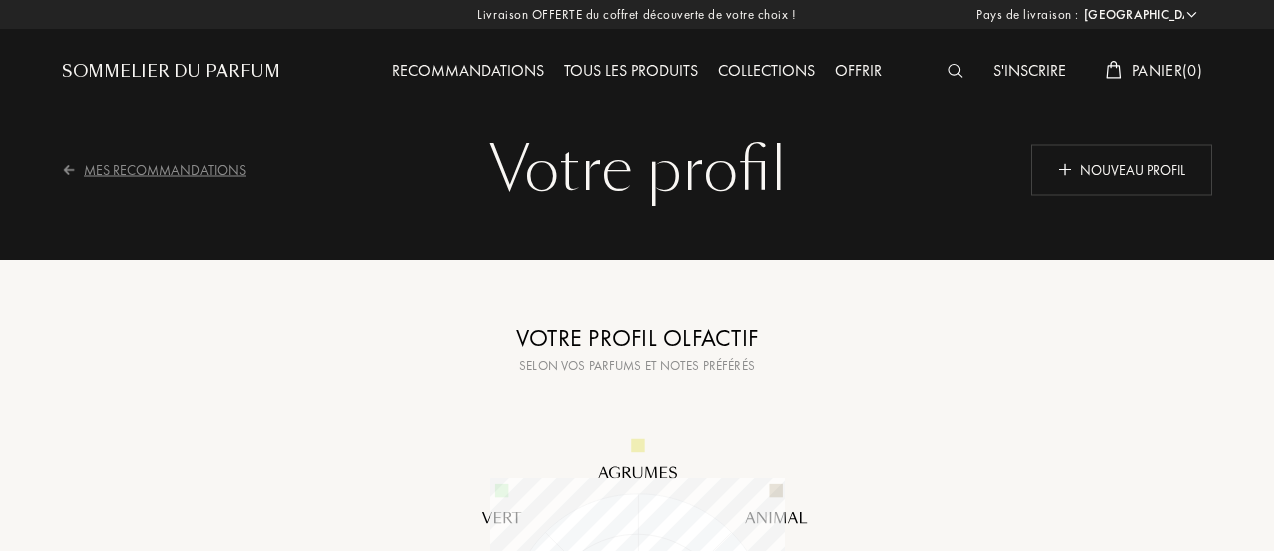 click on "Mes Recommandations" at bounding box center [167, 169] 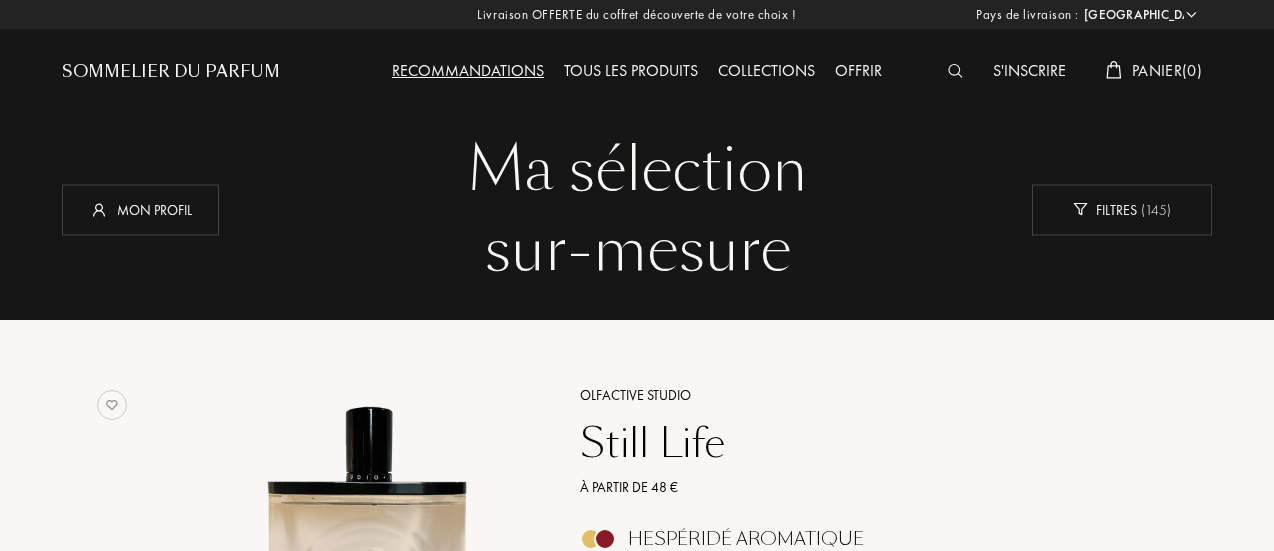 select on "FR" 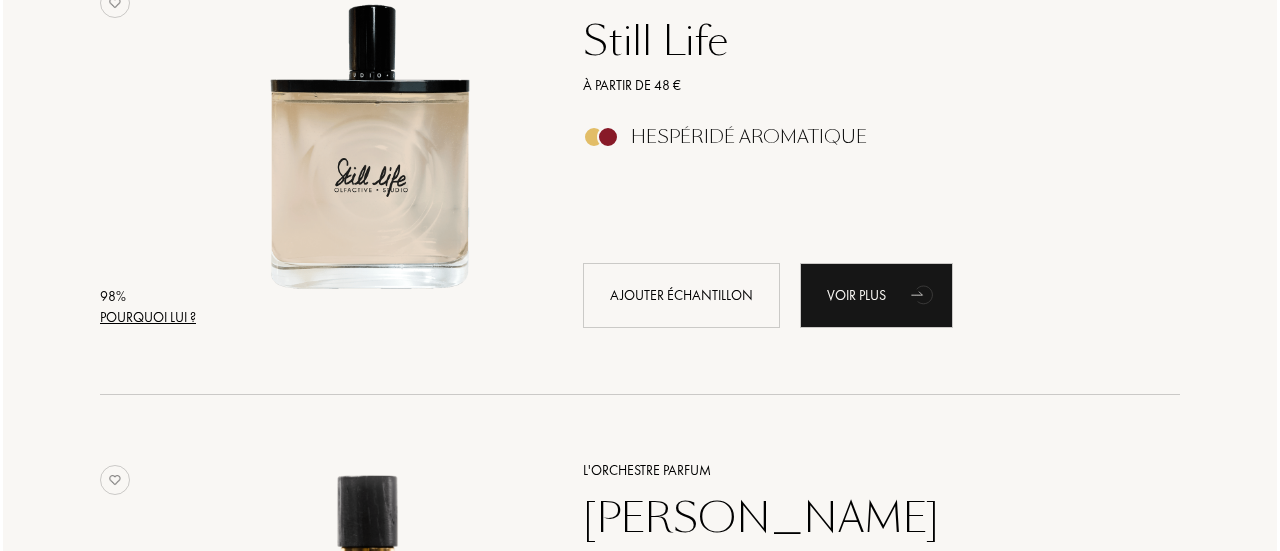 scroll, scrollTop: 500, scrollLeft: 0, axis: vertical 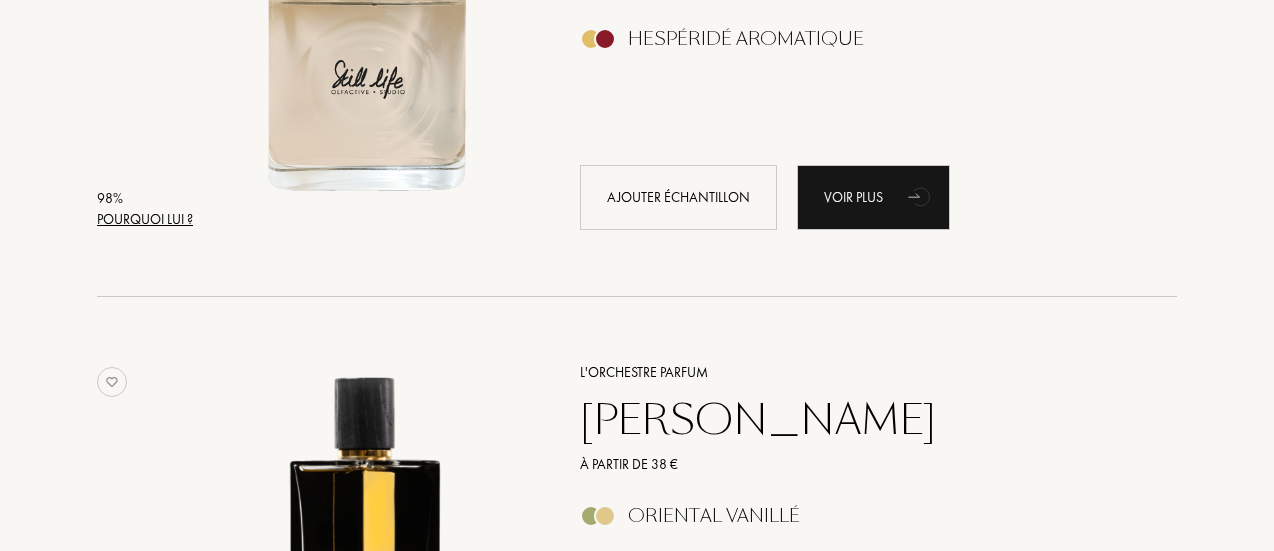 click on "Pourquoi lui ?" at bounding box center (145, 219) 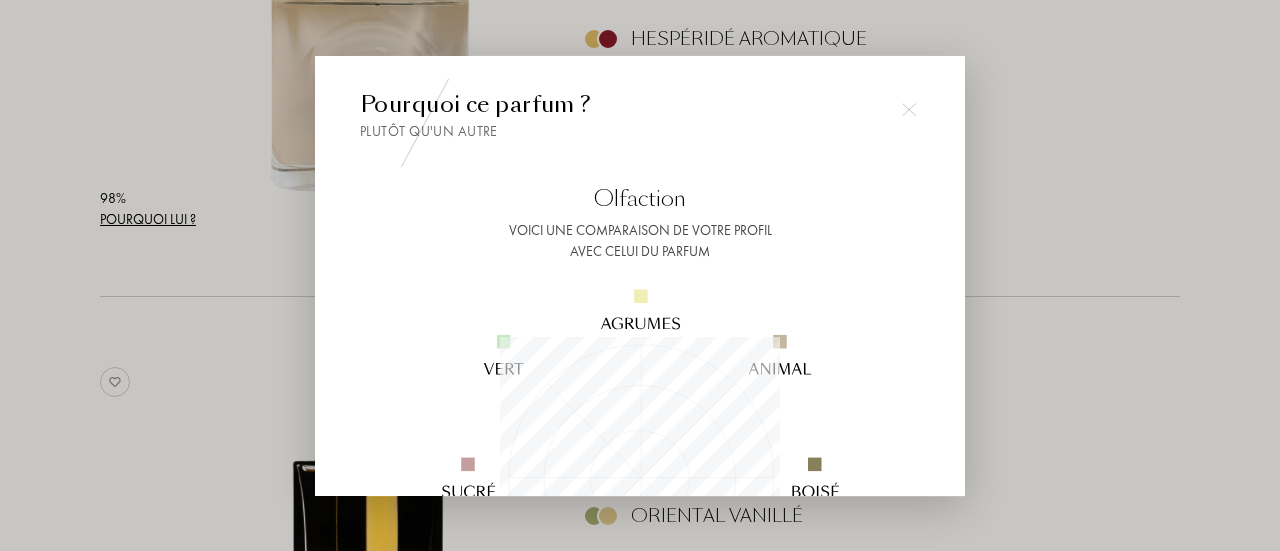 scroll, scrollTop: 999720, scrollLeft: 999720, axis: both 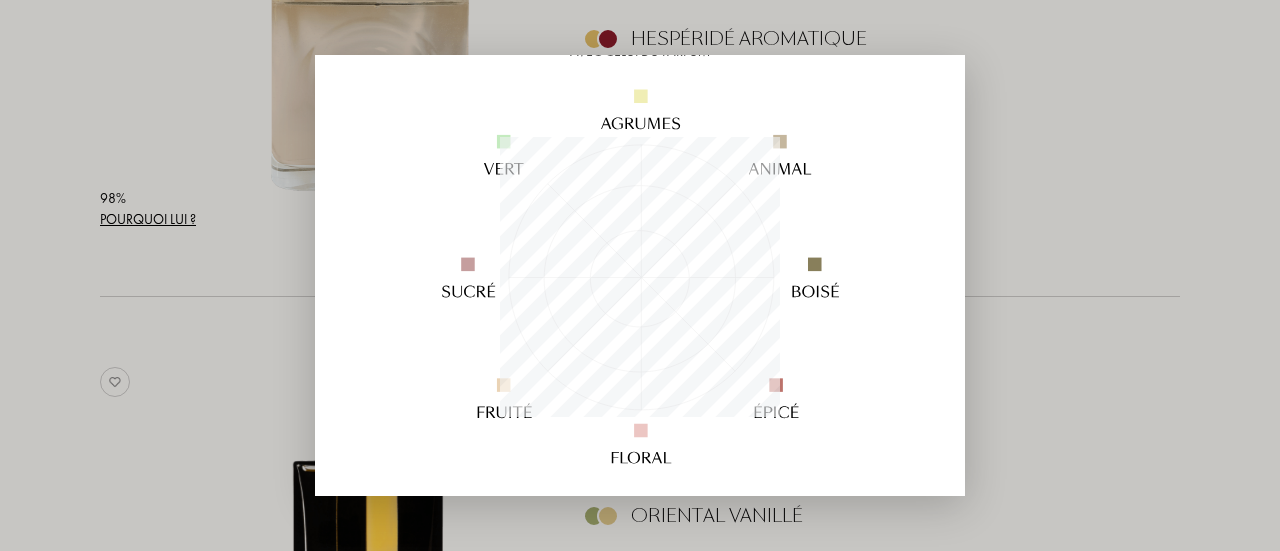 click at bounding box center (640, 275) 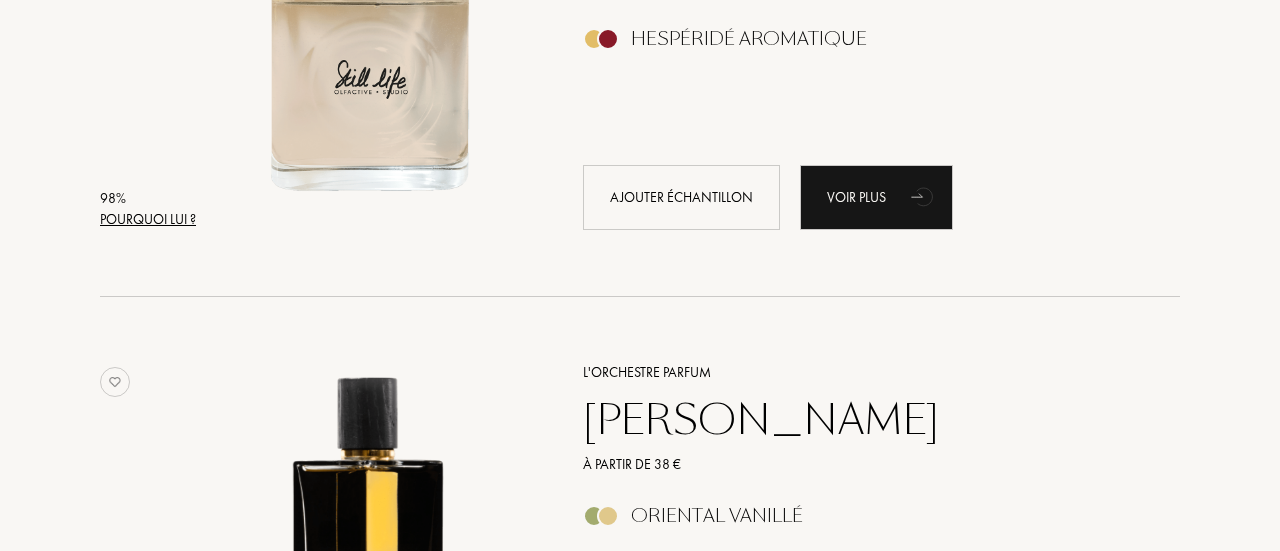scroll, scrollTop: 0, scrollLeft: 0, axis: both 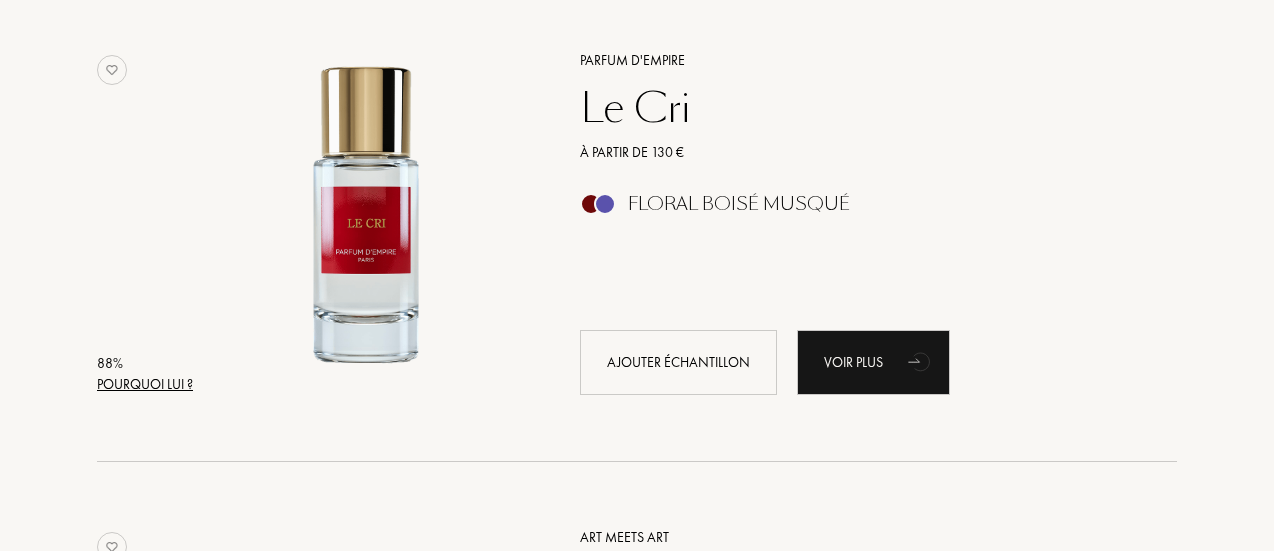 click on "Pourquoi lui ?" at bounding box center (145, 384) 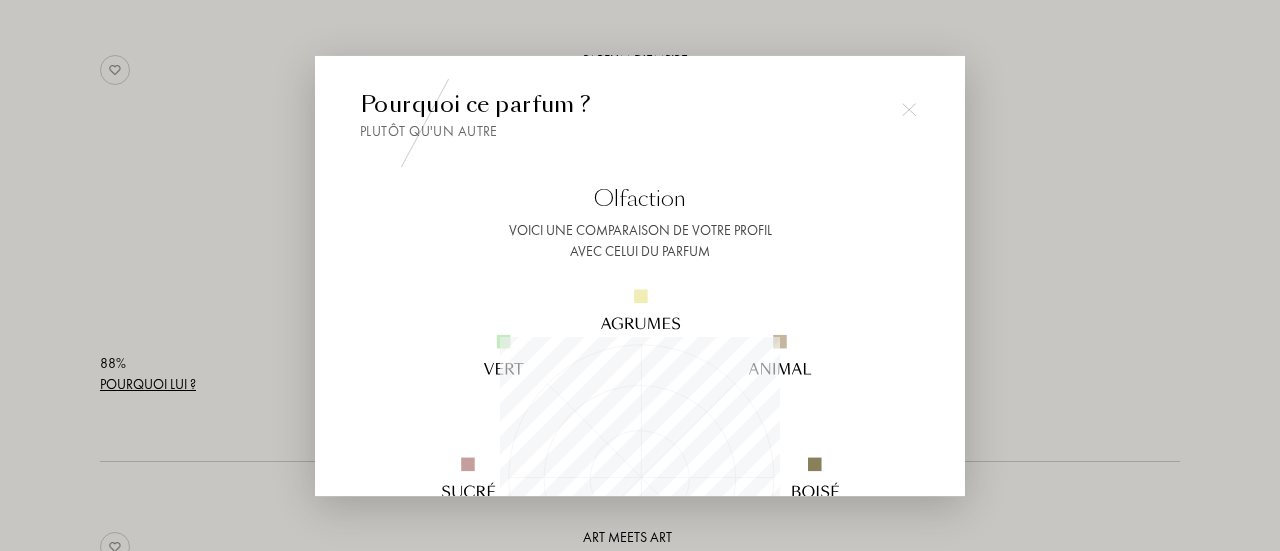 scroll, scrollTop: 999720, scrollLeft: 999720, axis: both 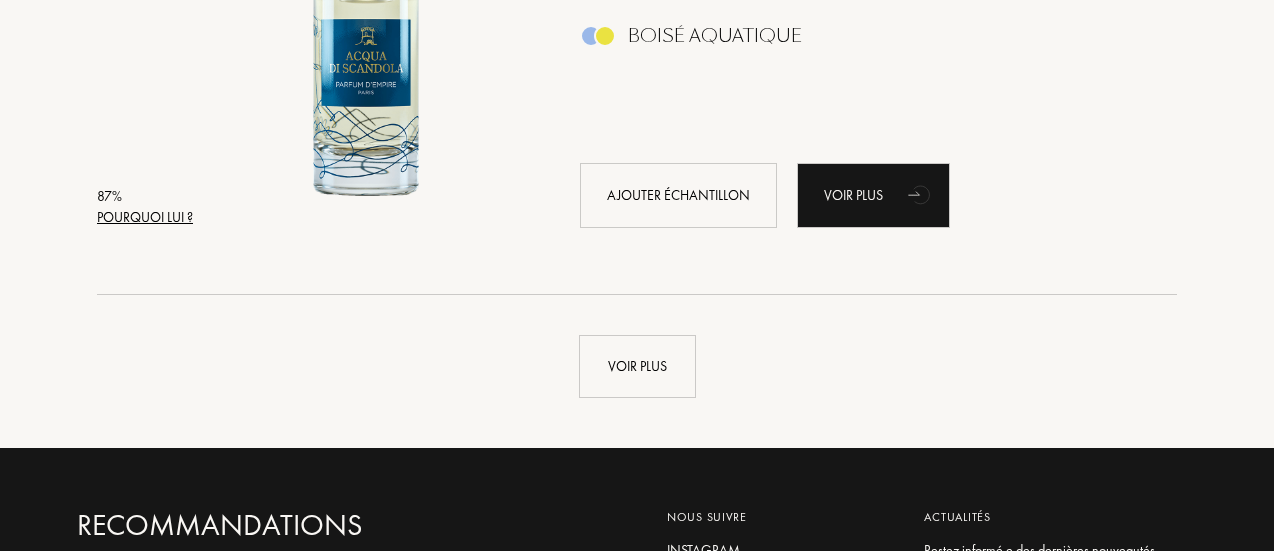 click on "Pays de livraison : Afghanistan Afrique du Sud Albanie Algérie Allemagne Andorre Angola Anguilla Antarctique Antigua-et-Barbuda Arabie saoudite Argentine Arménie Aruba Australie Autriche Azerbaïdjan Bahreïn Bangladesh Barbade Belgique Belize Benin Bermudes Bhoutan Biélorussie Bolivie Bonaire Bosnie-Herzégovine Botswana Brésil Brunei Bulgarie Burkina Faso Burundi Cambodge Cameroun Canada Cap-Vert Chili Chine Chypre Colombie Comores Corée du Nord Corée du Sud Costa Rica Côte d'Ivoire Croatie Cuba Curaçao Danemark Djibouti Dominique Égypte Émirats arabes unis Équateur Érythrée Espagne Estonie États fédérés de Micronésie États-Unis Éthiopie Fidji Finlande France Gabon Gambie Géorgie Géorgie du Sud et îles Sandwich du Sud Ghana Grande Bretagne Grèce Grenade Groenland Guadeloupe Guatemala Guinée Guinée équatoriale Guinée française Guinée-Bissau Guyane Haïti Honduras Hong Kong Hongrie Île Clipperton Île de Navassa Île Maurice Îles Caïmans Îles Salomon Inde Indonésie Irak Iran" at bounding box center (637, -1869) 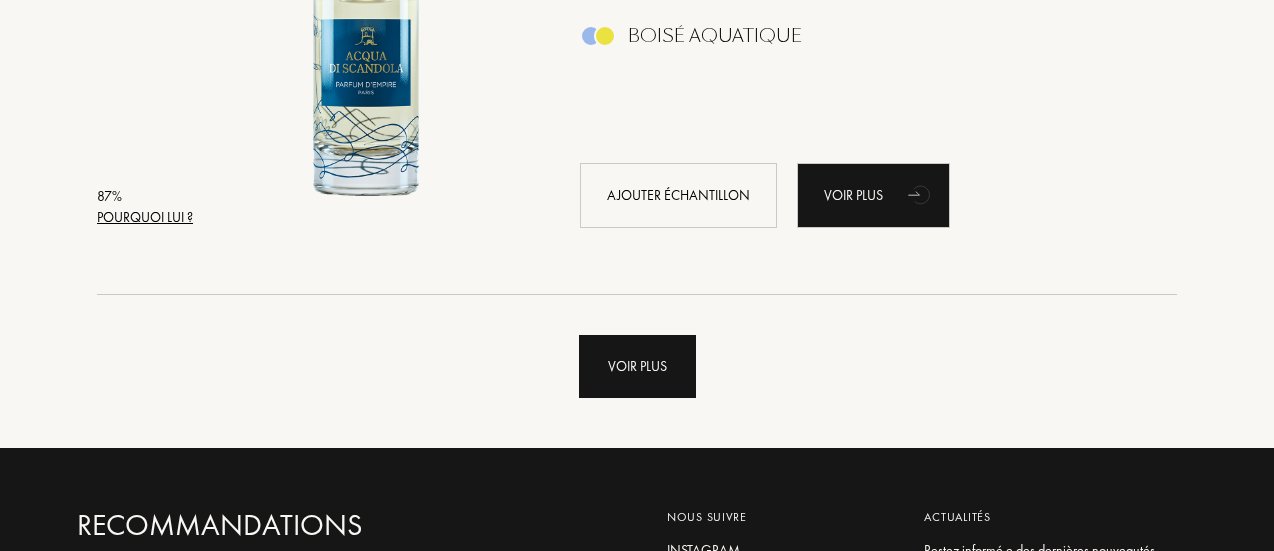 click on "Voir plus" at bounding box center [637, 366] 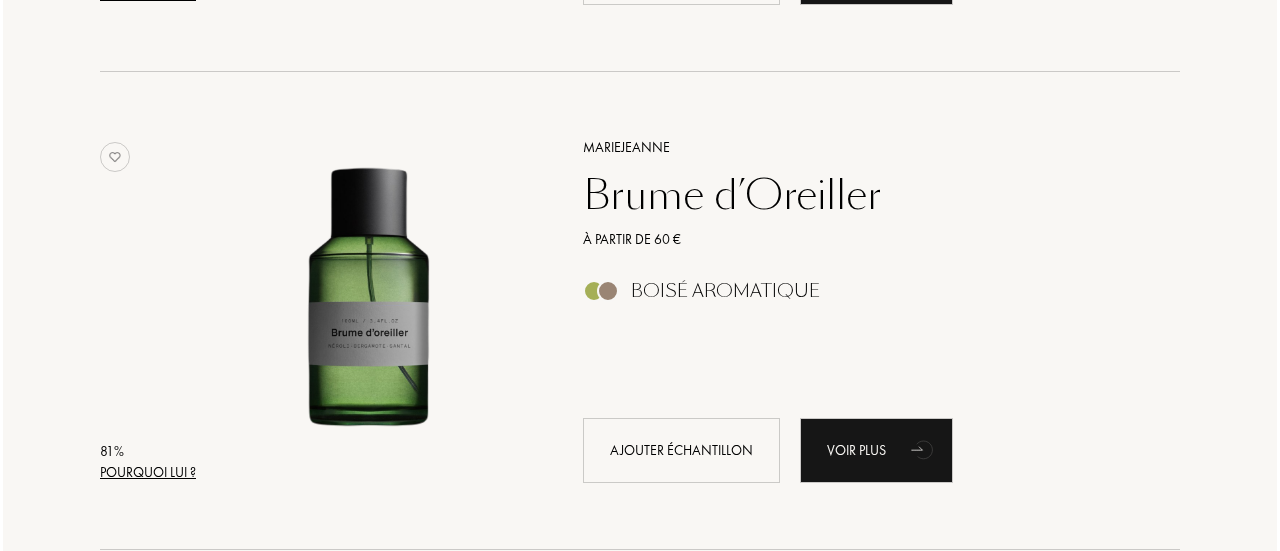 scroll, scrollTop: 7500, scrollLeft: 0, axis: vertical 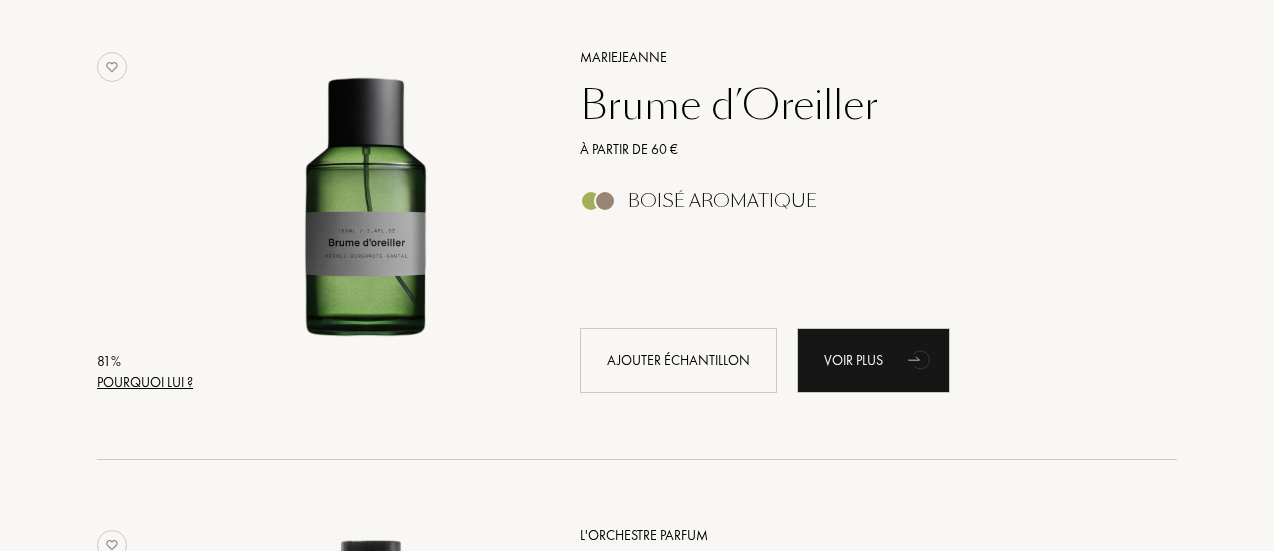 click on "Pourquoi lui ?" at bounding box center [145, 382] 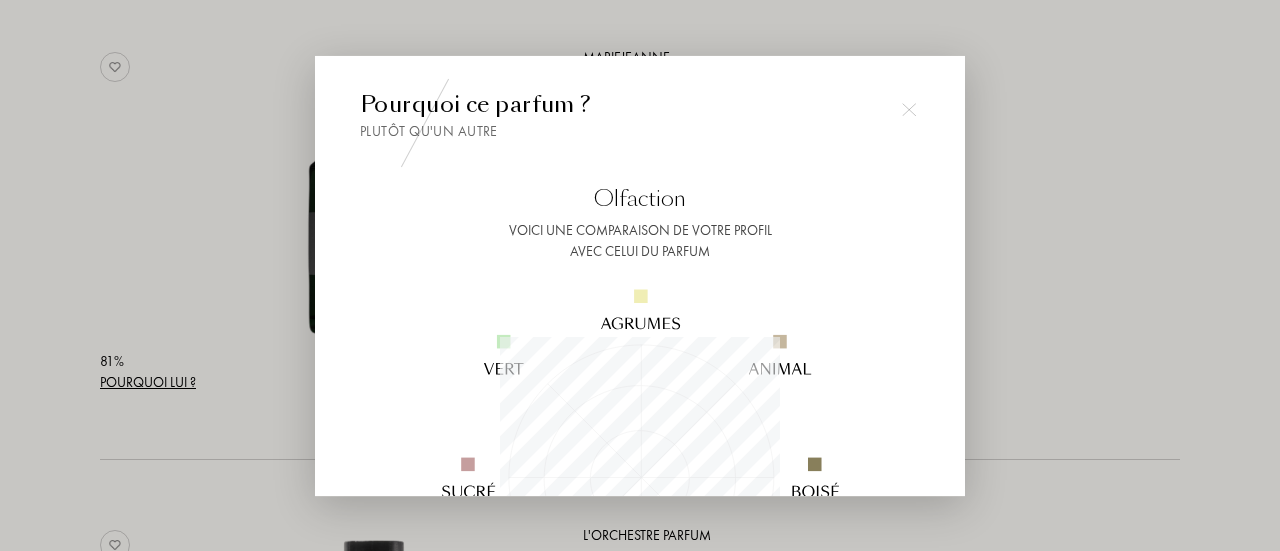 scroll, scrollTop: 999720, scrollLeft: 999720, axis: both 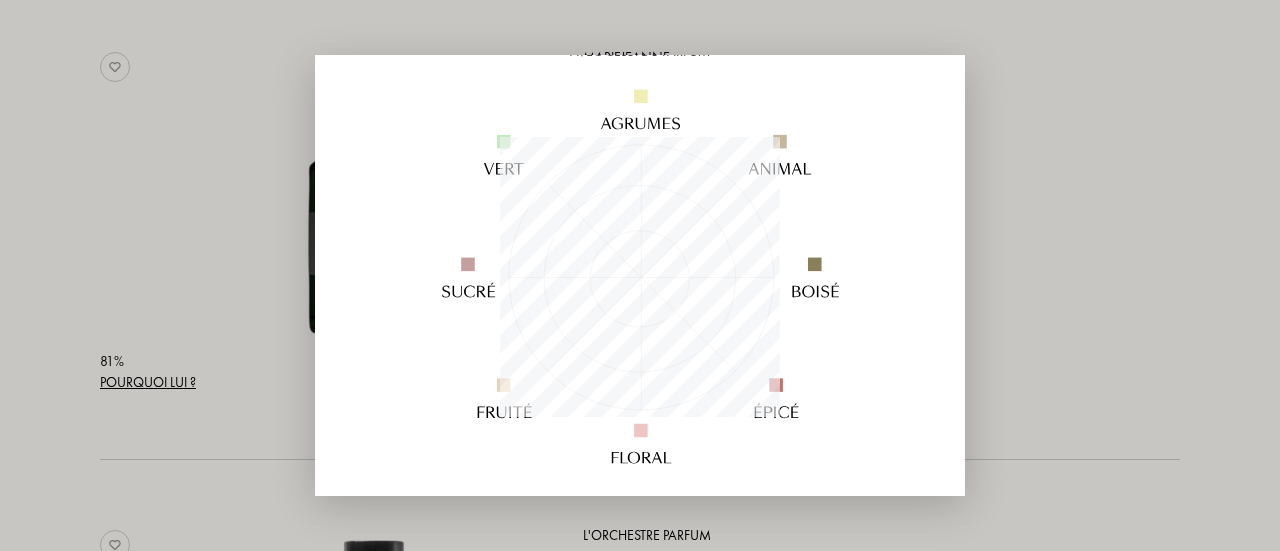 click at bounding box center [640, 275] 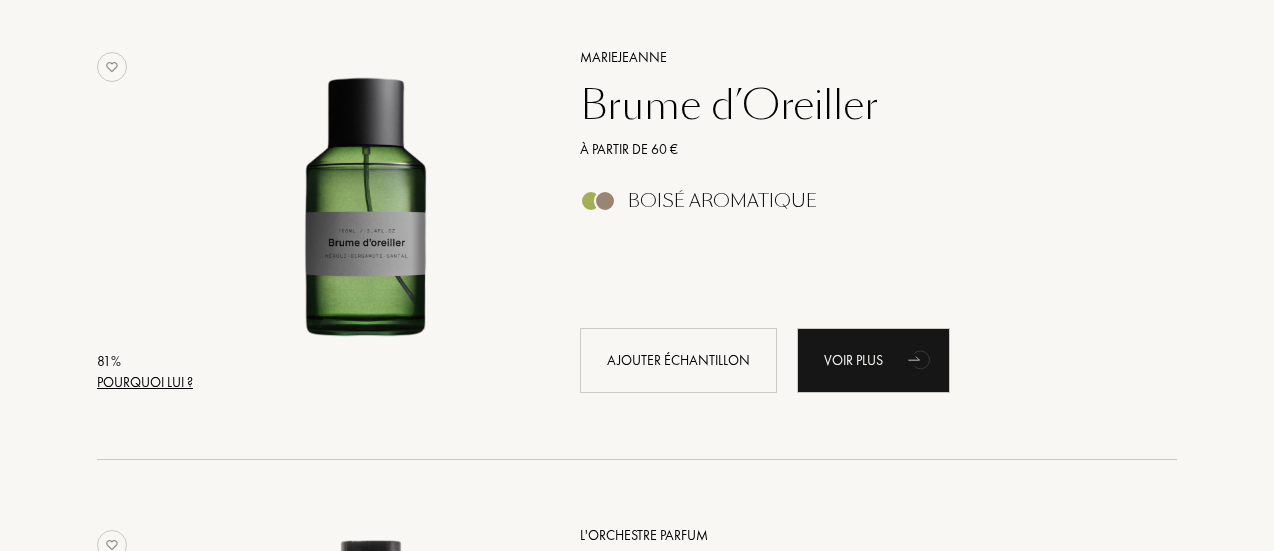 scroll, scrollTop: 0, scrollLeft: 0, axis: both 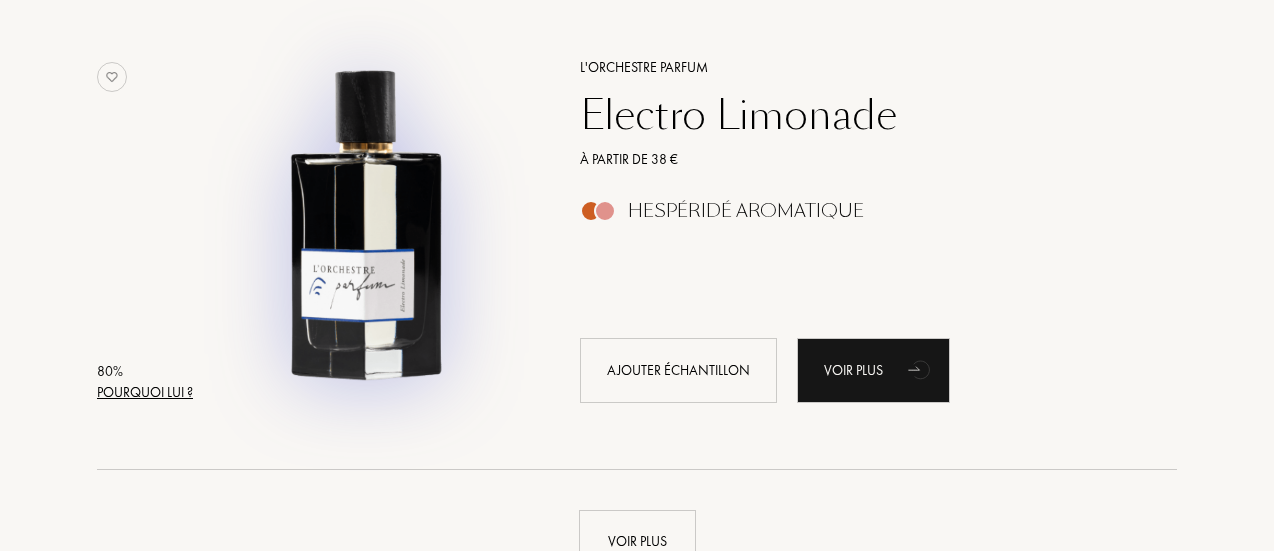 click on "Pourquoi lui ?" at bounding box center (145, 392) 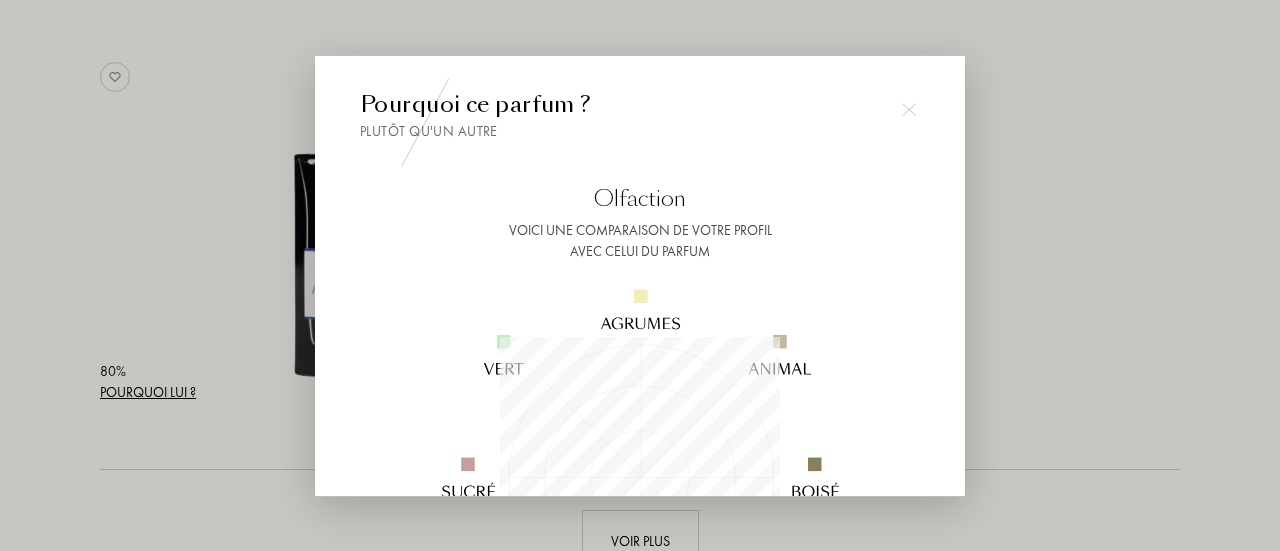 scroll, scrollTop: 999720, scrollLeft: 999720, axis: both 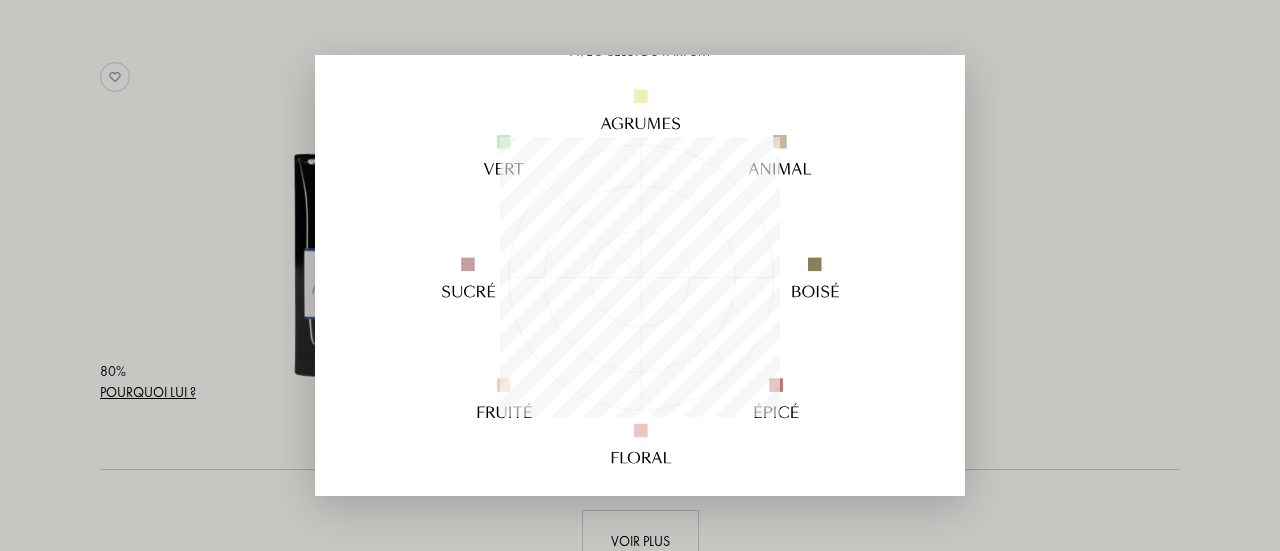 click at bounding box center (640, 275) 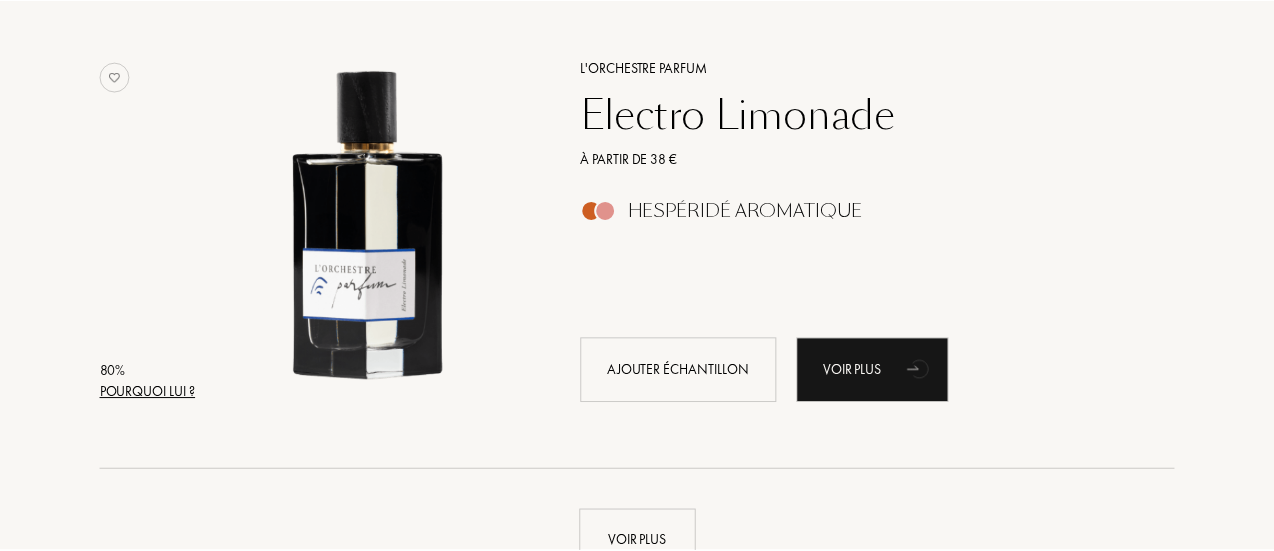 scroll, scrollTop: 438, scrollLeft: 0, axis: vertical 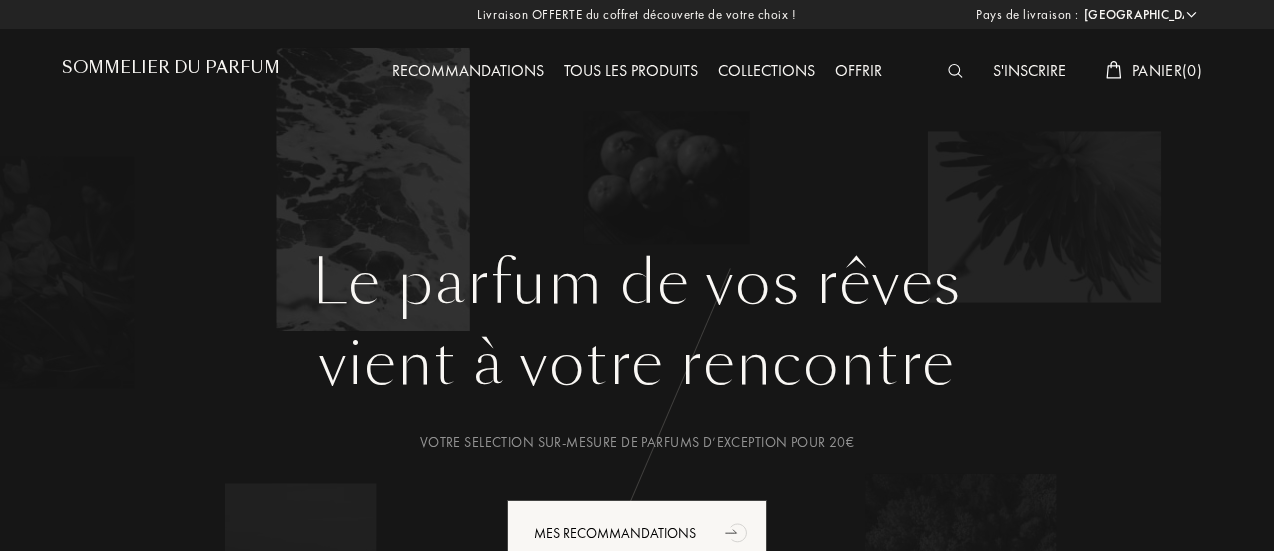 select on "FR" 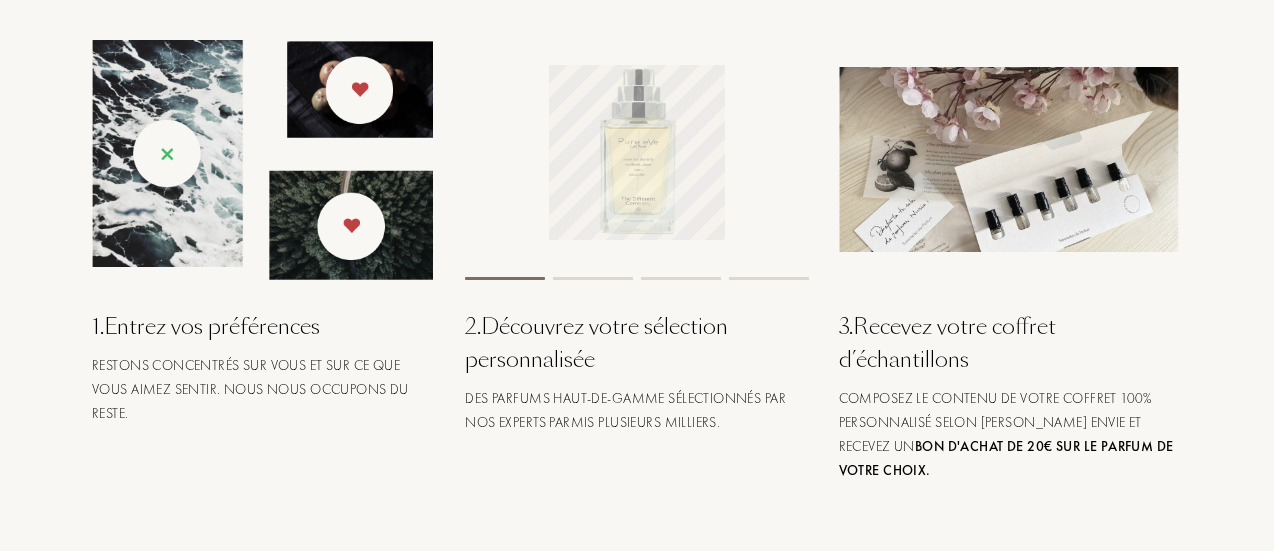 scroll, scrollTop: 800, scrollLeft: 0, axis: vertical 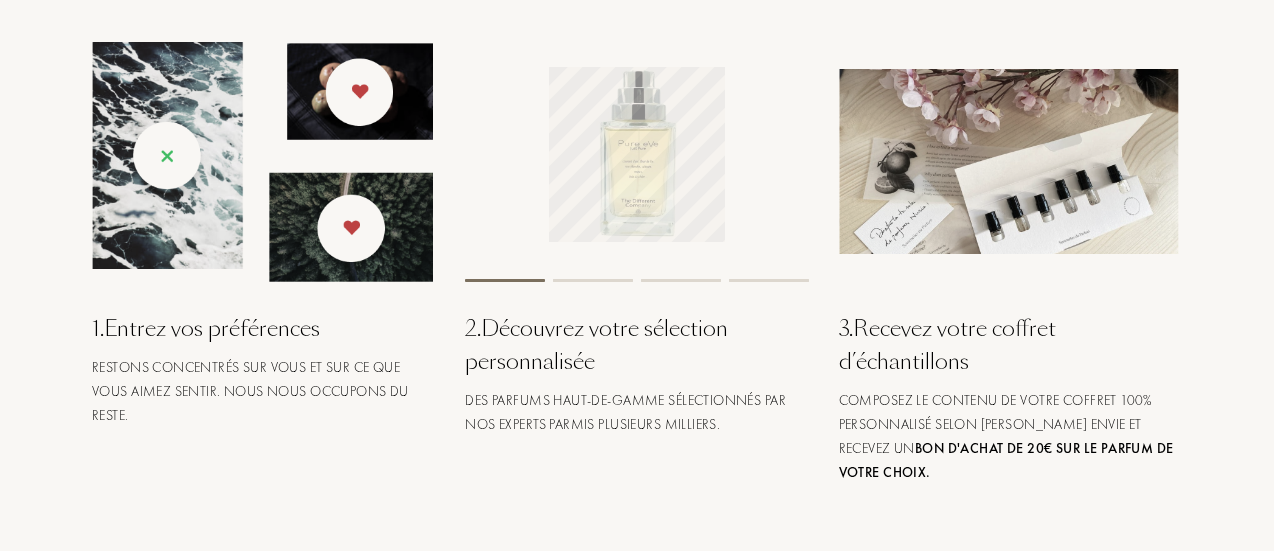 click on "1 .  Entrez vos préférences" at bounding box center (263, 328) 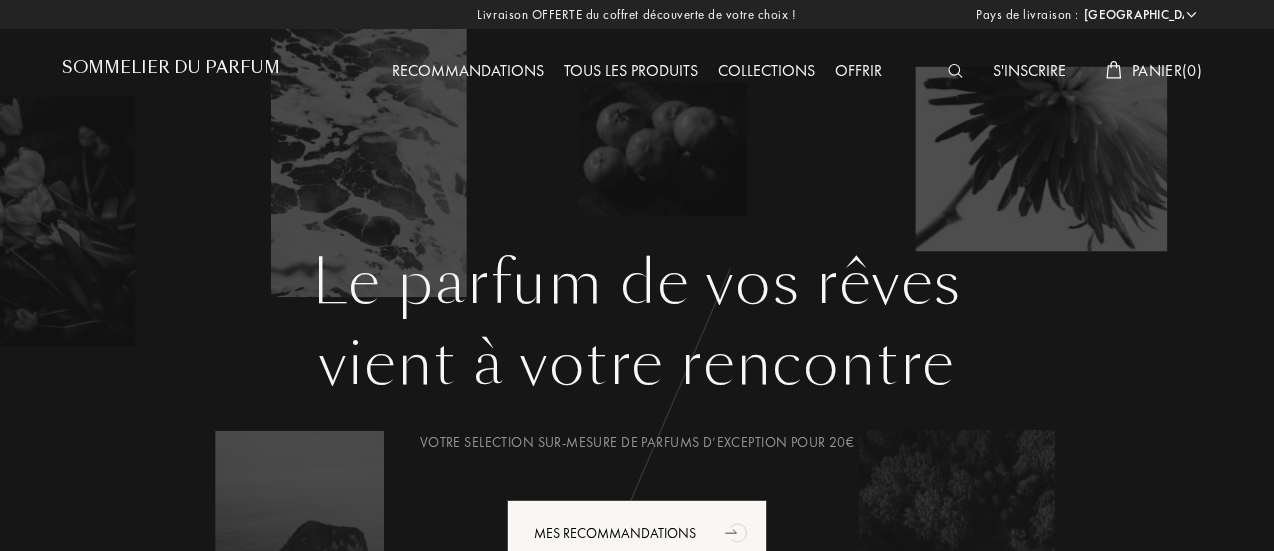 scroll, scrollTop: 100, scrollLeft: 0, axis: vertical 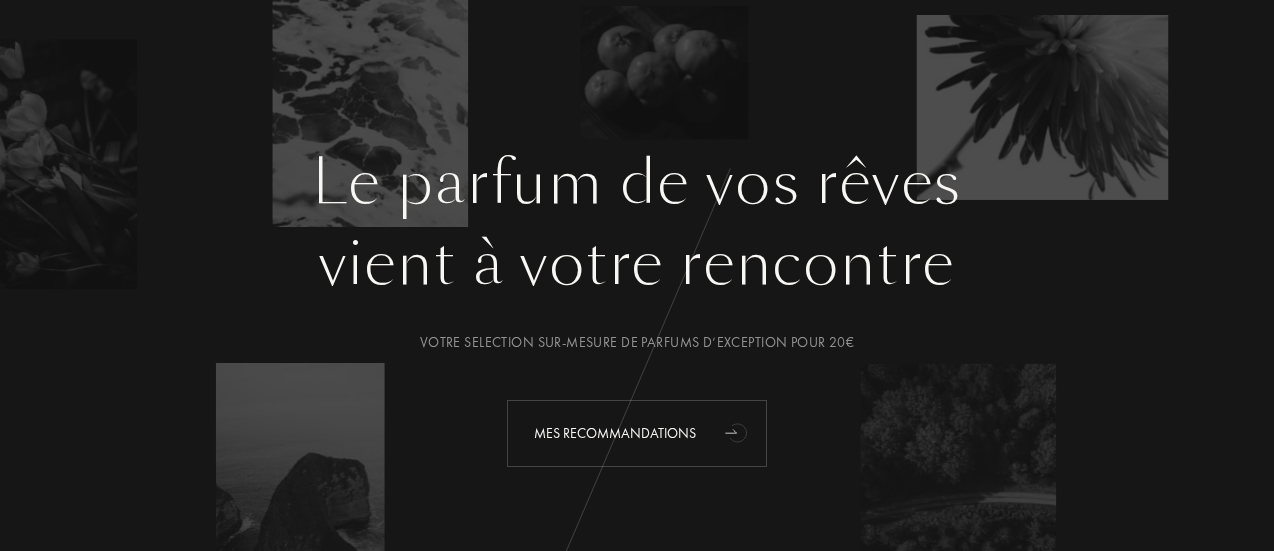 click on "Mes Recommandations" at bounding box center [637, 433] 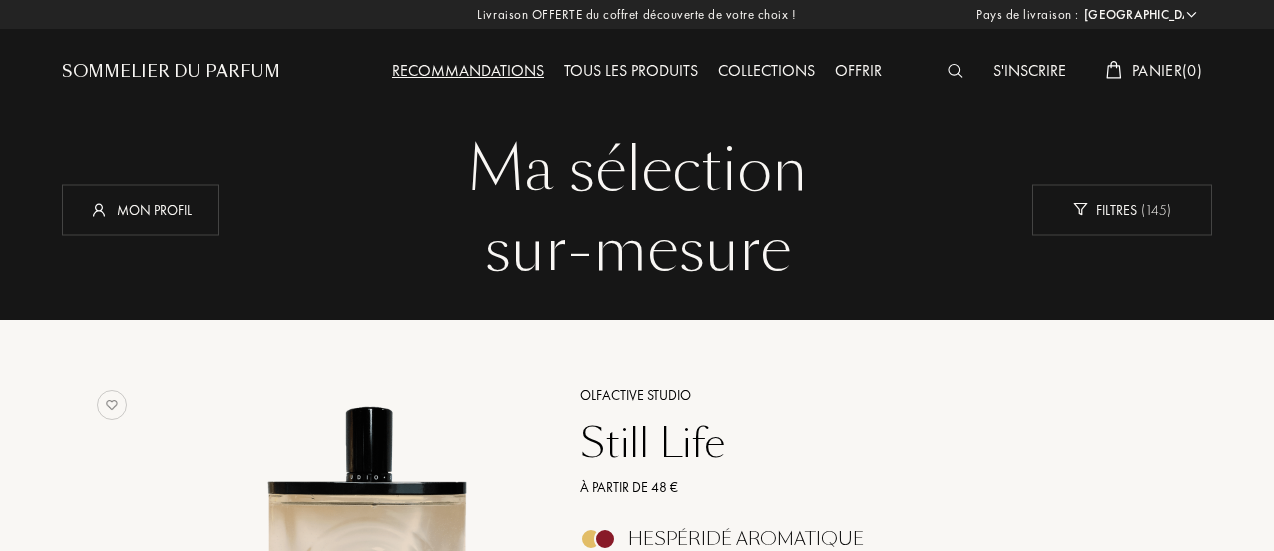 select on "FR" 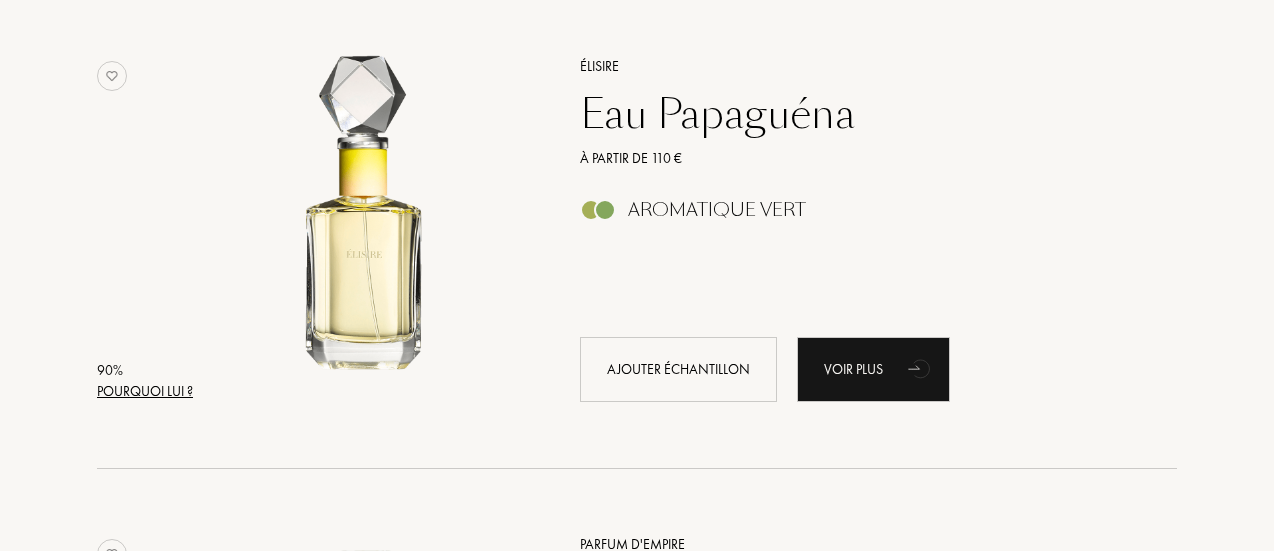 scroll, scrollTop: 2700, scrollLeft: 0, axis: vertical 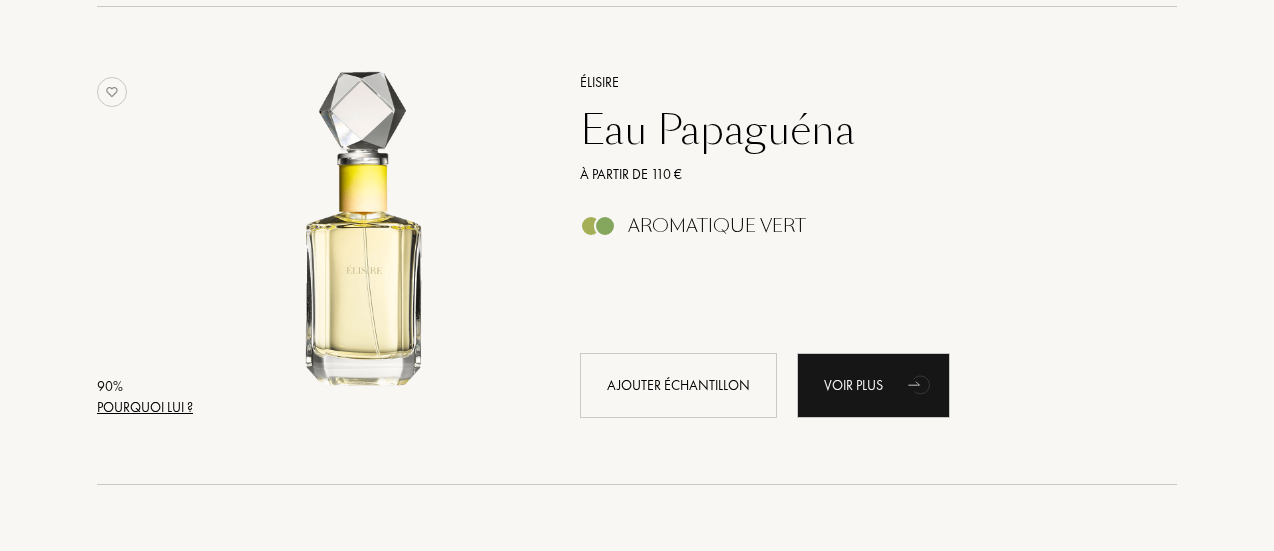 click at bounding box center (605, 226) 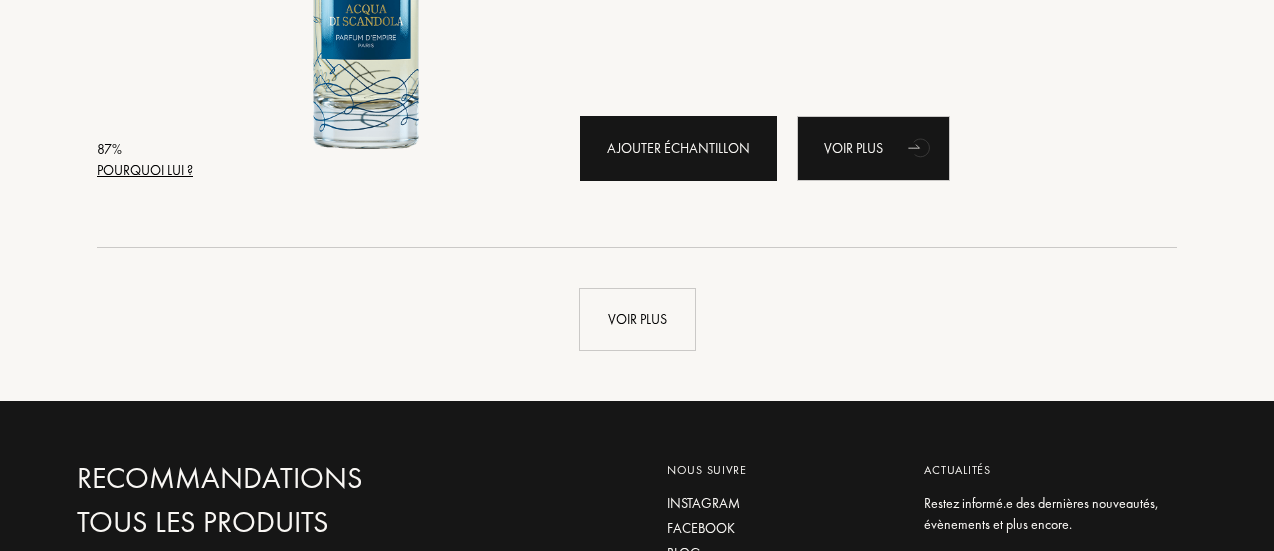 scroll, scrollTop: 4700, scrollLeft: 0, axis: vertical 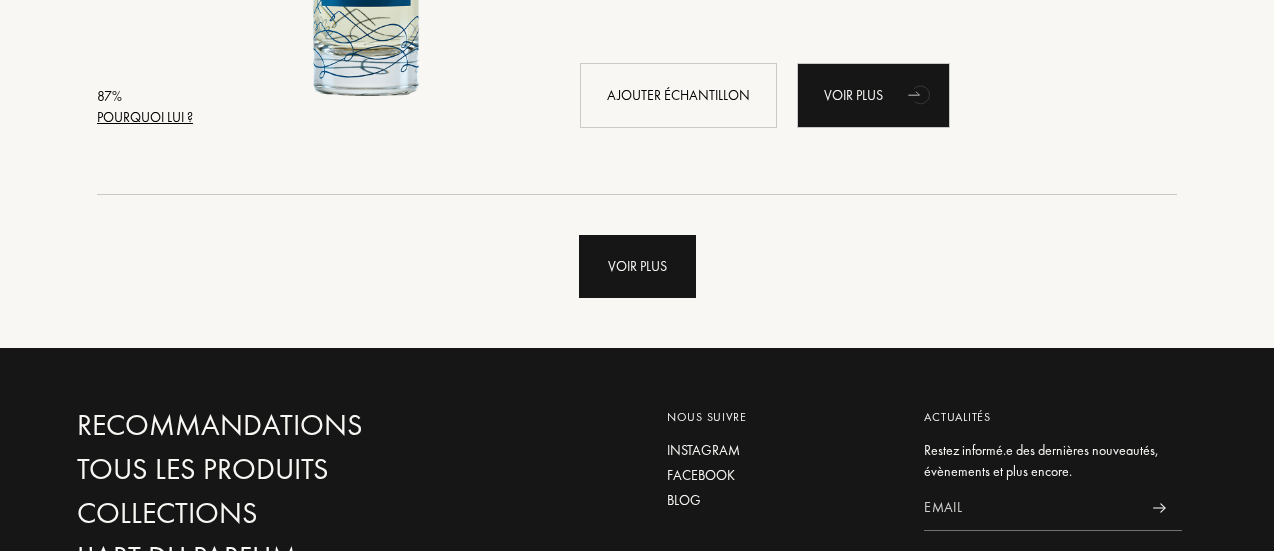 click on "Voir plus" at bounding box center [637, 266] 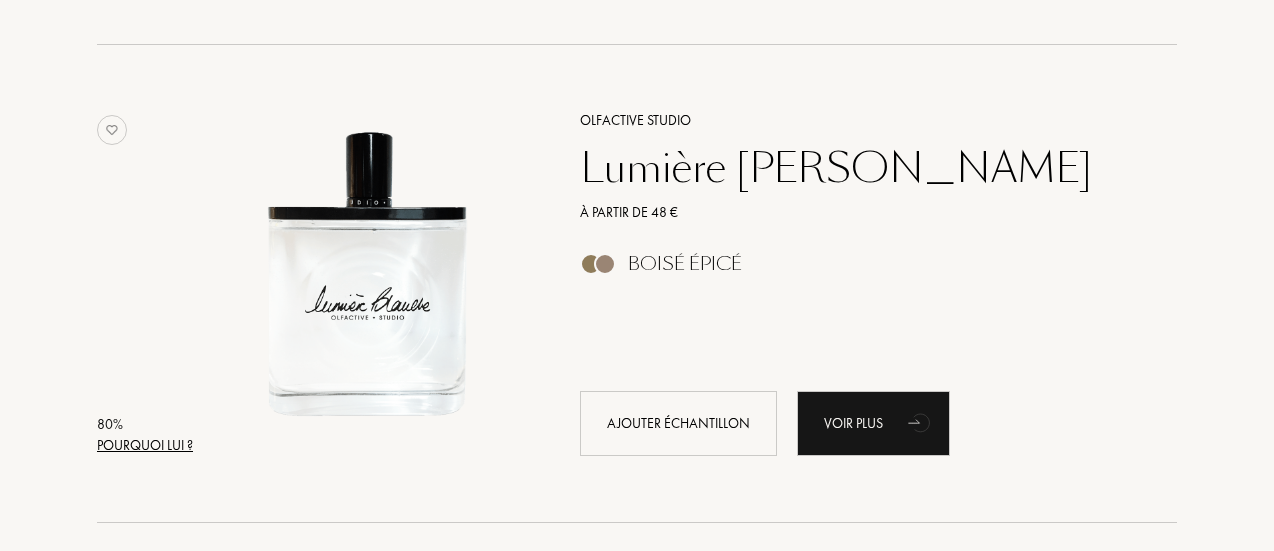 scroll, scrollTop: 8400, scrollLeft: 0, axis: vertical 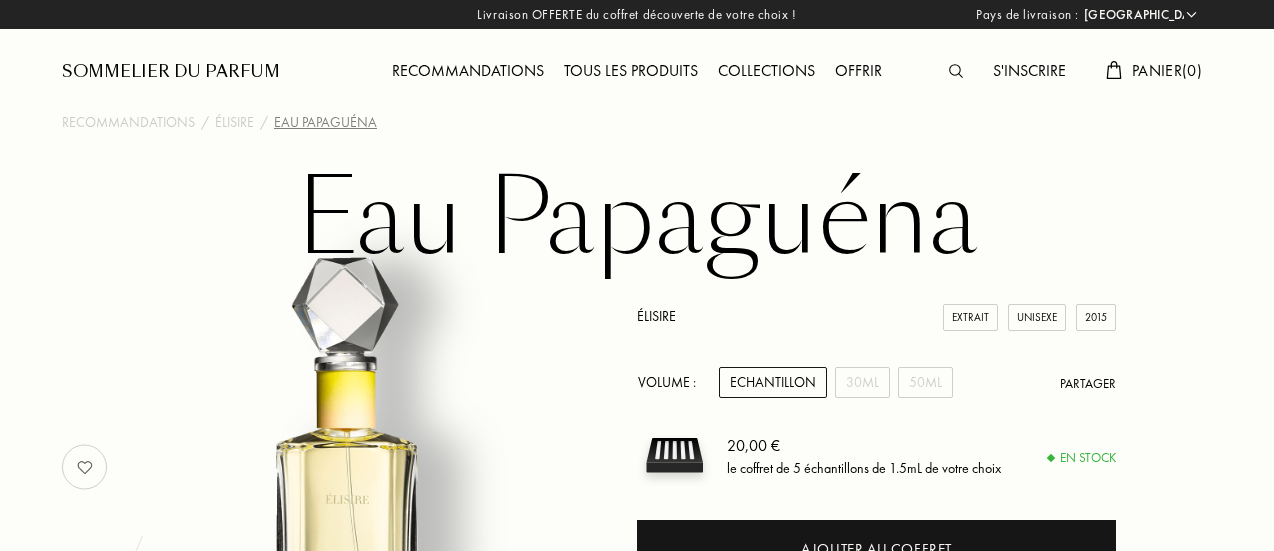 select on "FR" 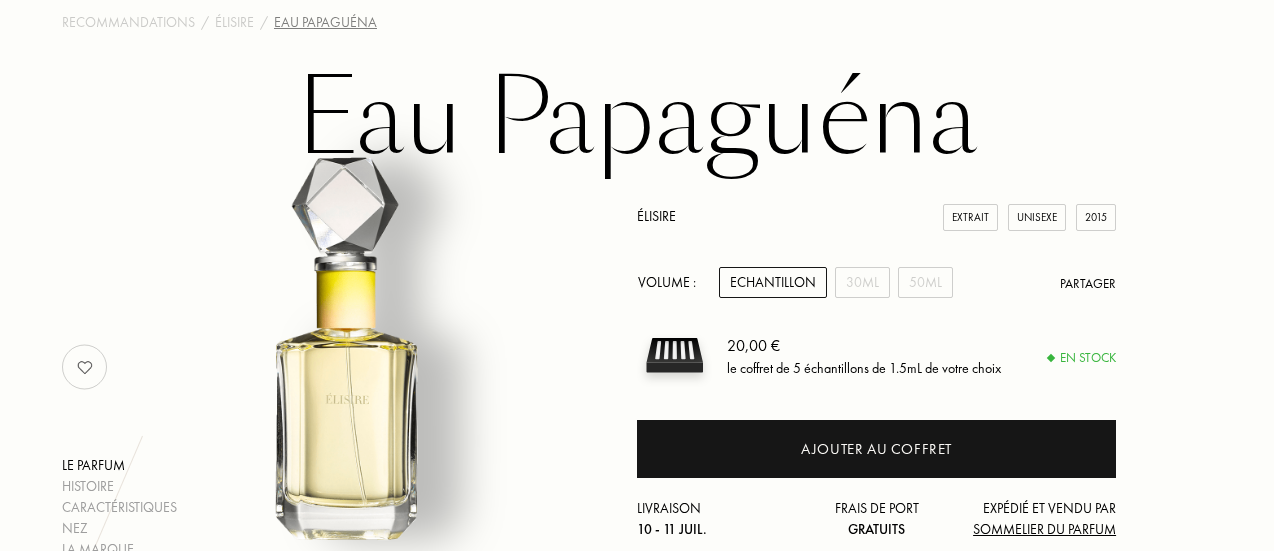 scroll, scrollTop: 200, scrollLeft: 0, axis: vertical 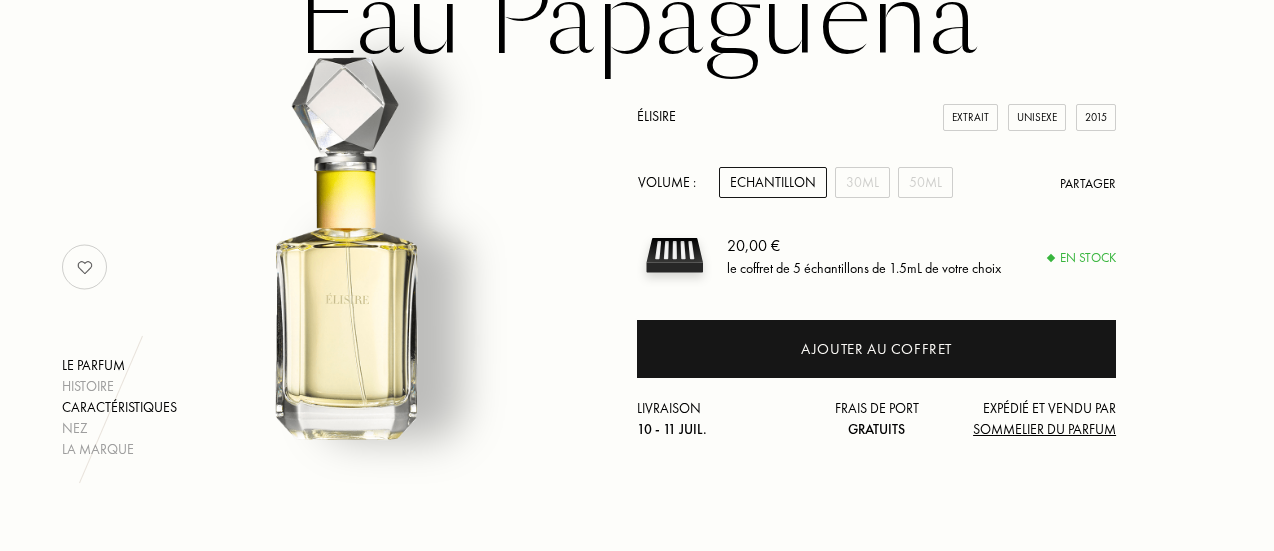 click on "Caractéristiques" at bounding box center [119, 407] 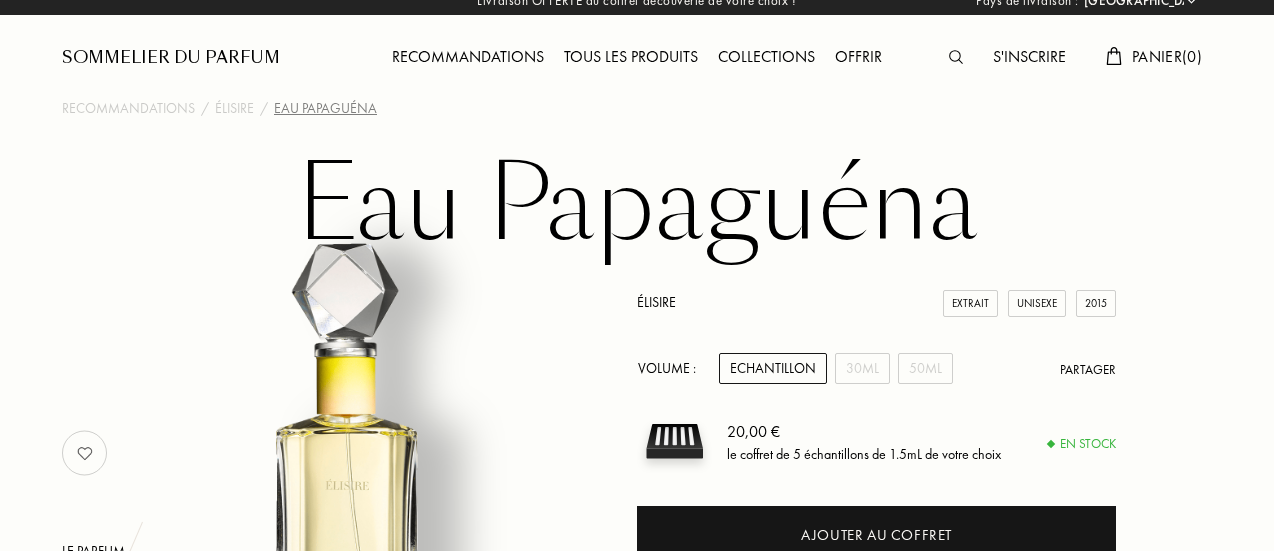 scroll, scrollTop: 0, scrollLeft: 0, axis: both 